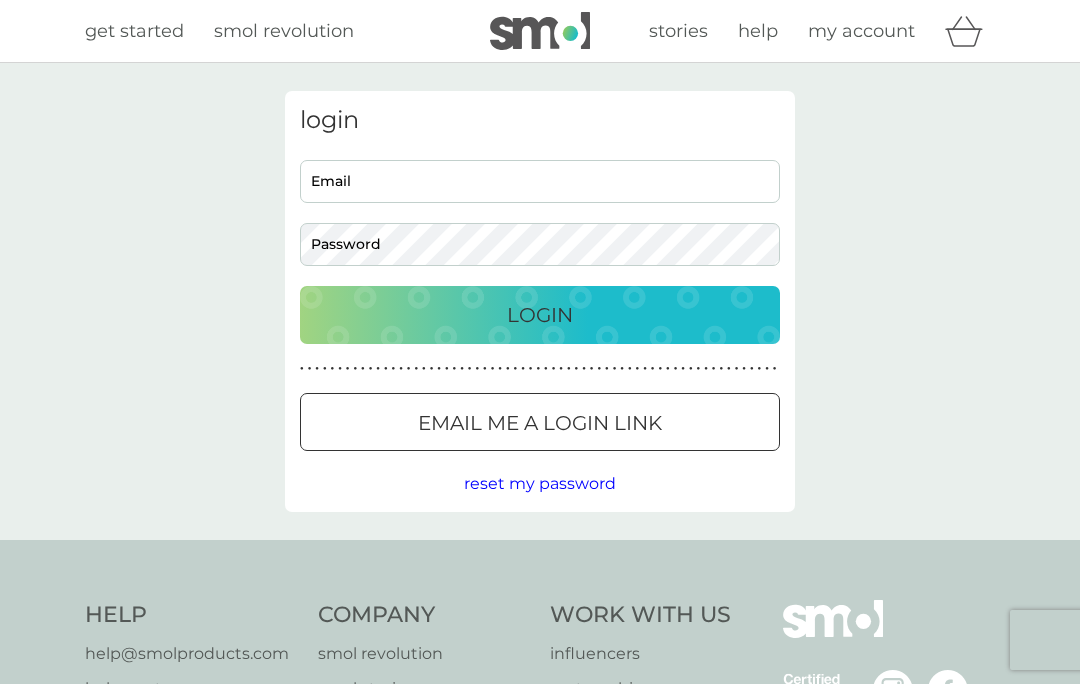 scroll, scrollTop: 0, scrollLeft: 0, axis: both 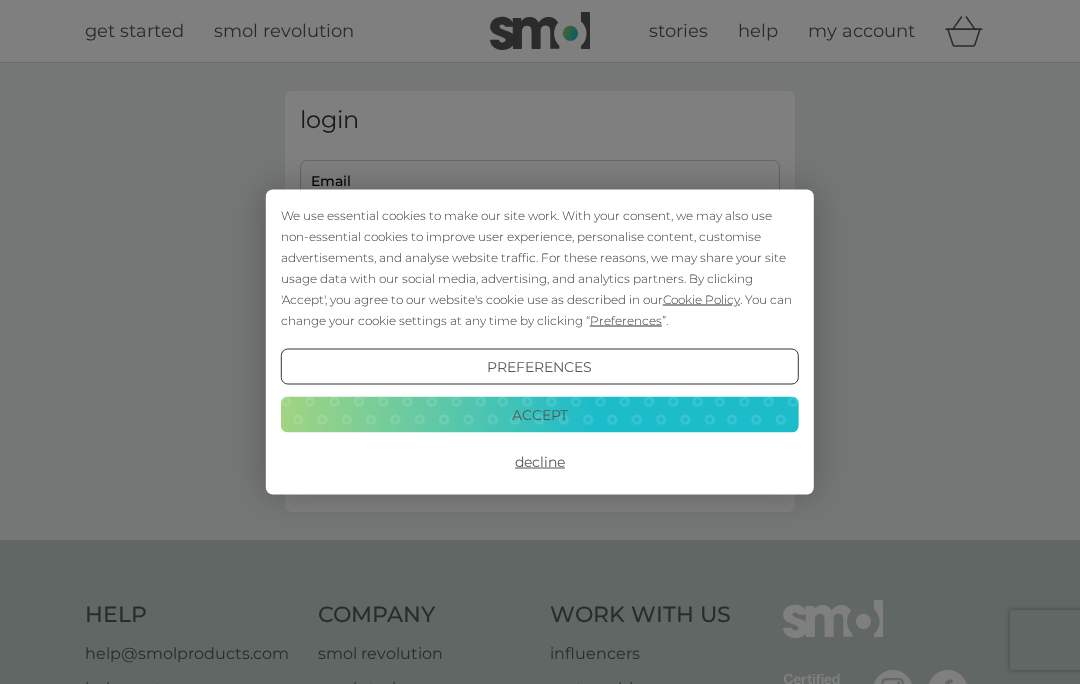 click on "Decline" at bounding box center [540, 462] 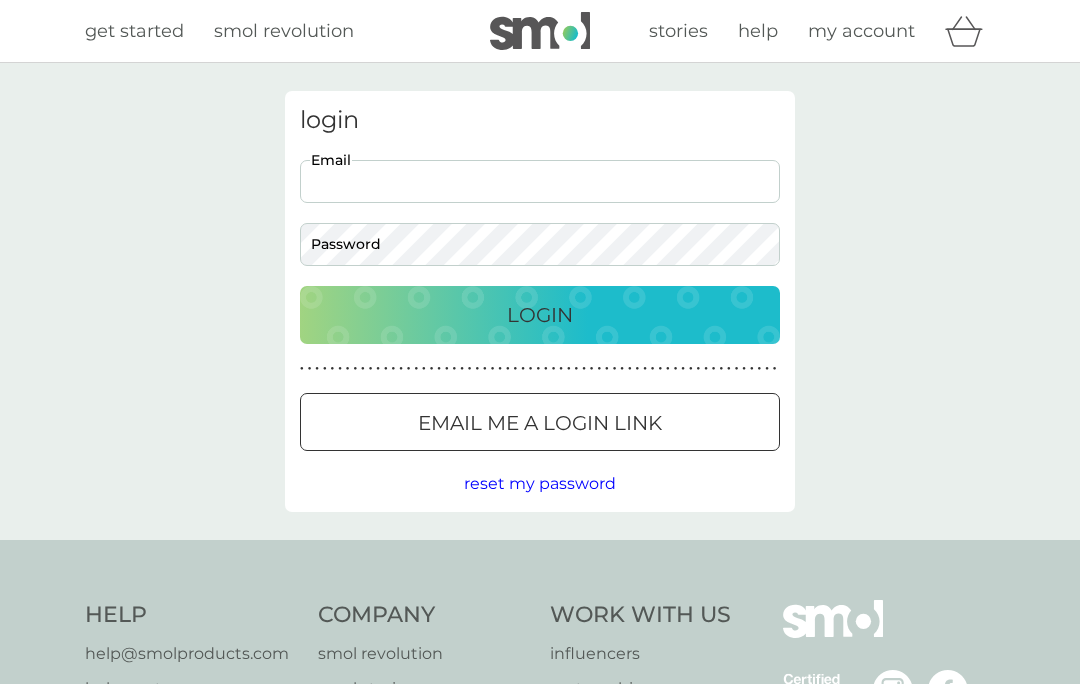 scroll, scrollTop: 0, scrollLeft: 0, axis: both 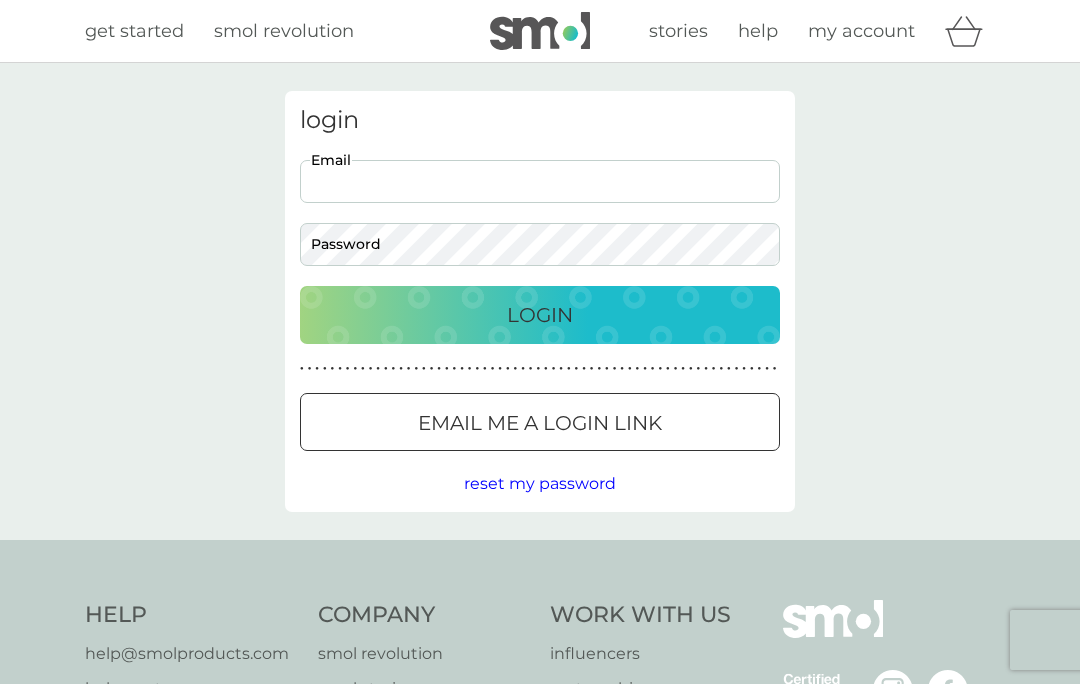 type on "[EMAIL]" 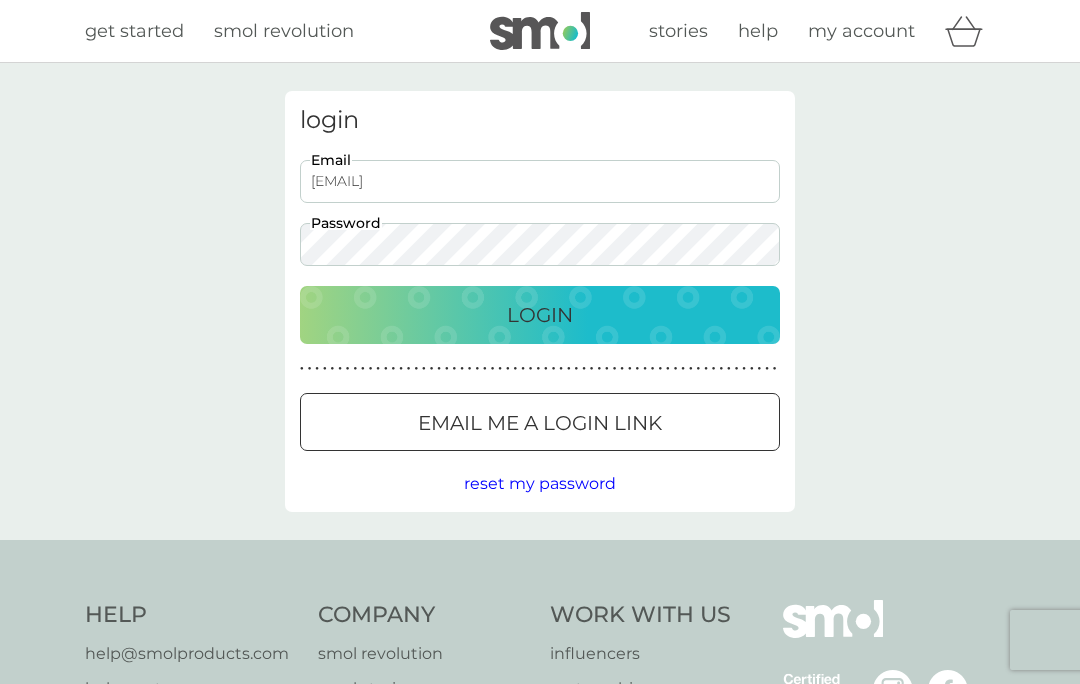 click on "Login" at bounding box center [540, 315] 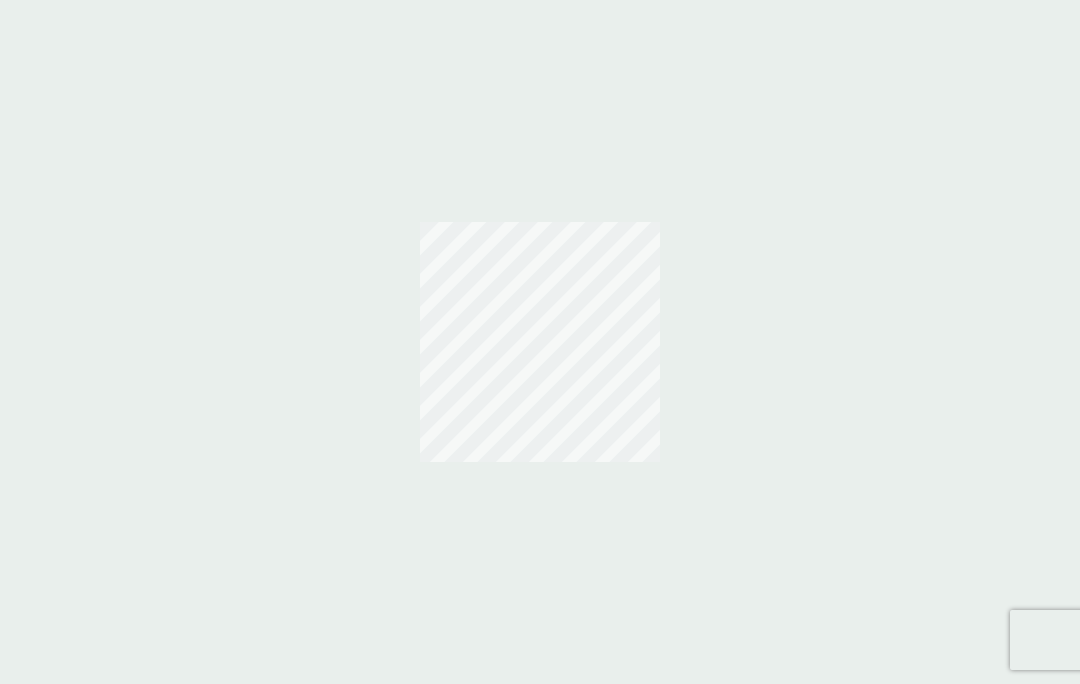 scroll, scrollTop: 0, scrollLeft: 0, axis: both 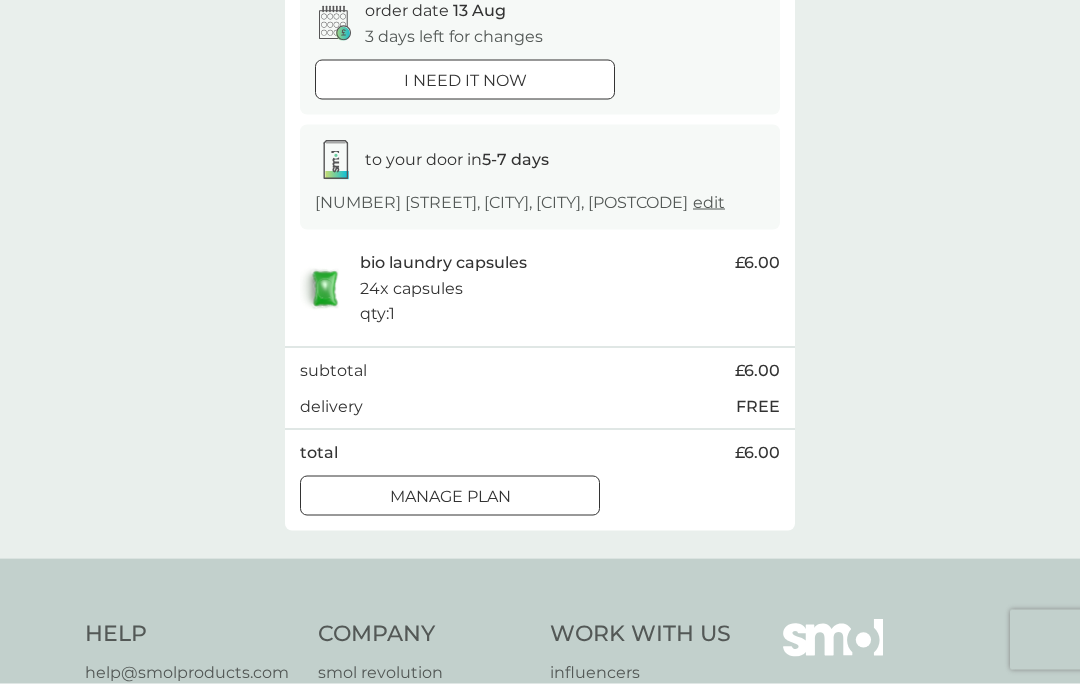 click at bounding box center (450, 496) 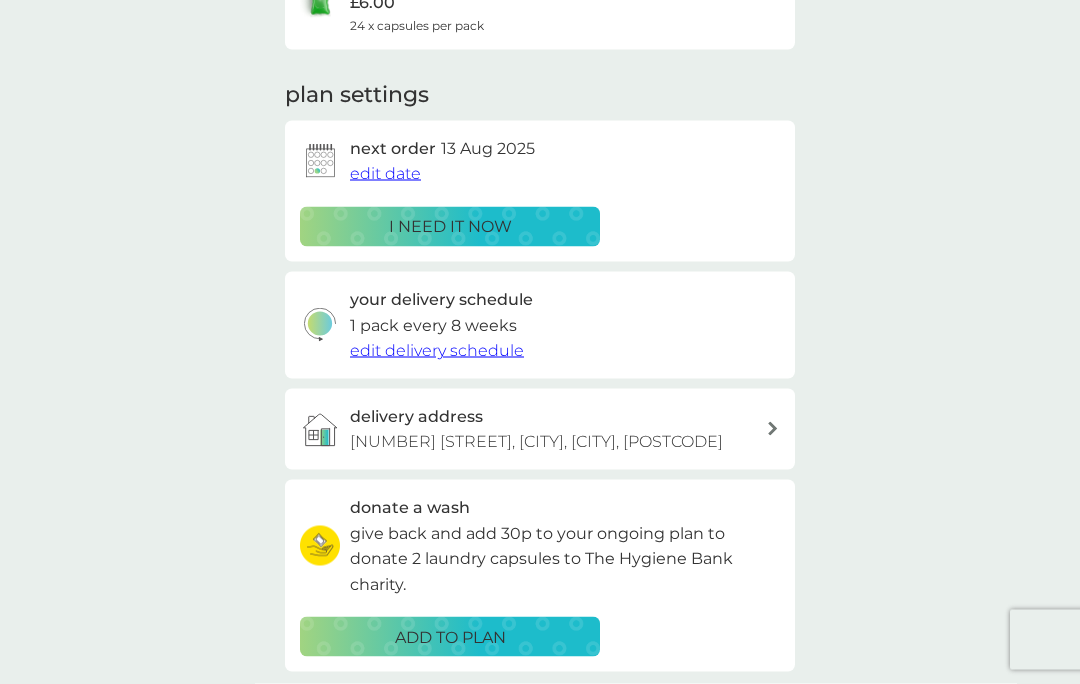scroll, scrollTop: 0, scrollLeft: 0, axis: both 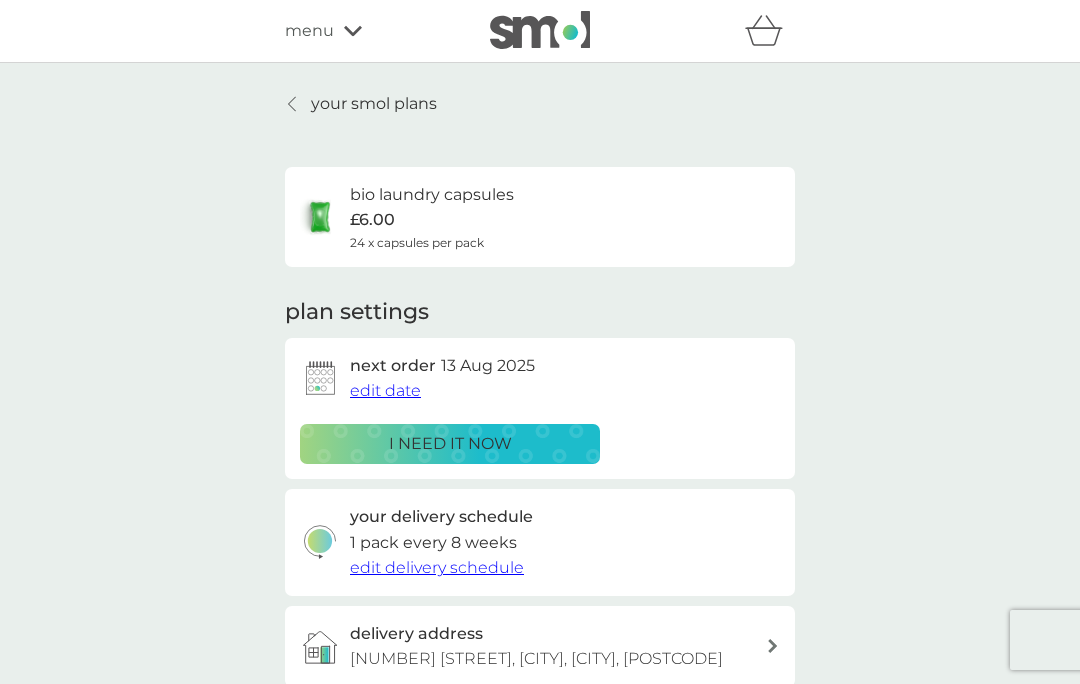 click on "edit delivery schedule" at bounding box center [437, 567] 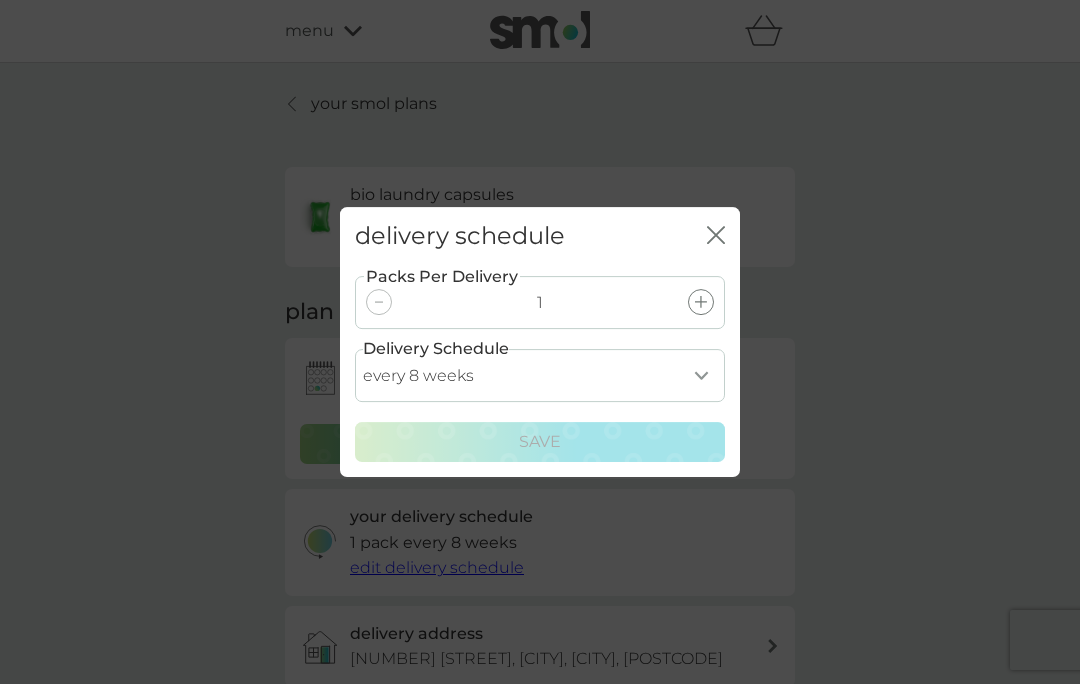 click on "every 1 week every 2 weeks every 3 weeks every 4 weeks every 5 weeks every 6 weeks every 7 weeks every 8 weeks every 9 weeks every 10 weeks every 11 weeks every 12 weeks every 13 weeks every 14 weeks every 15 weeks every 16 weeks every 17 weeks" at bounding box center (540, 375) 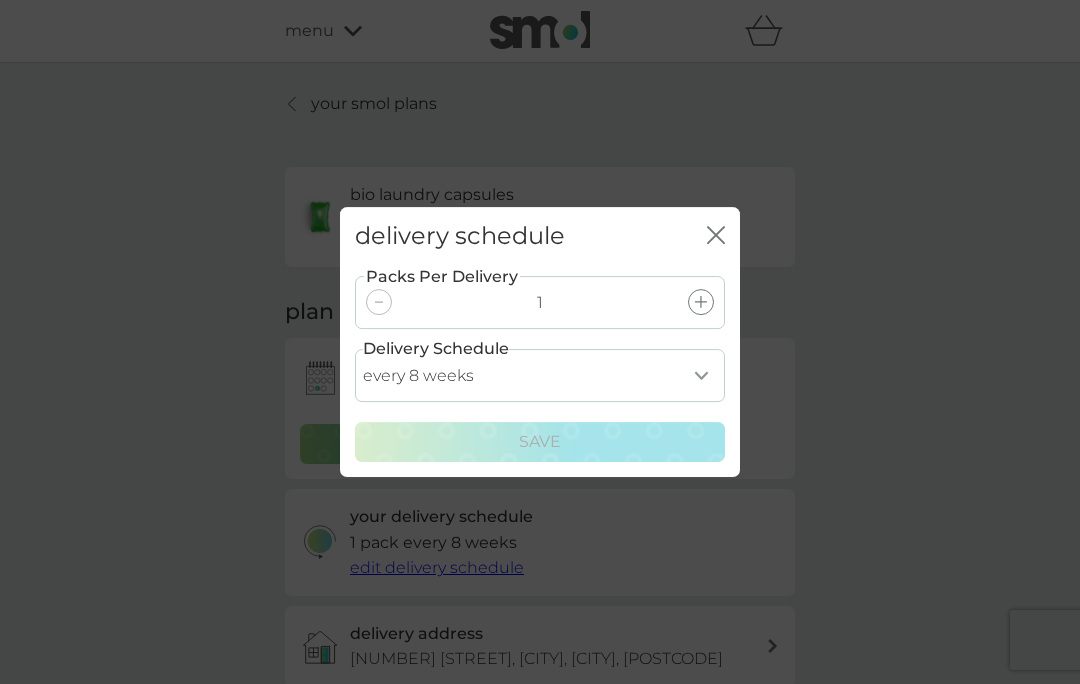 select on "70" 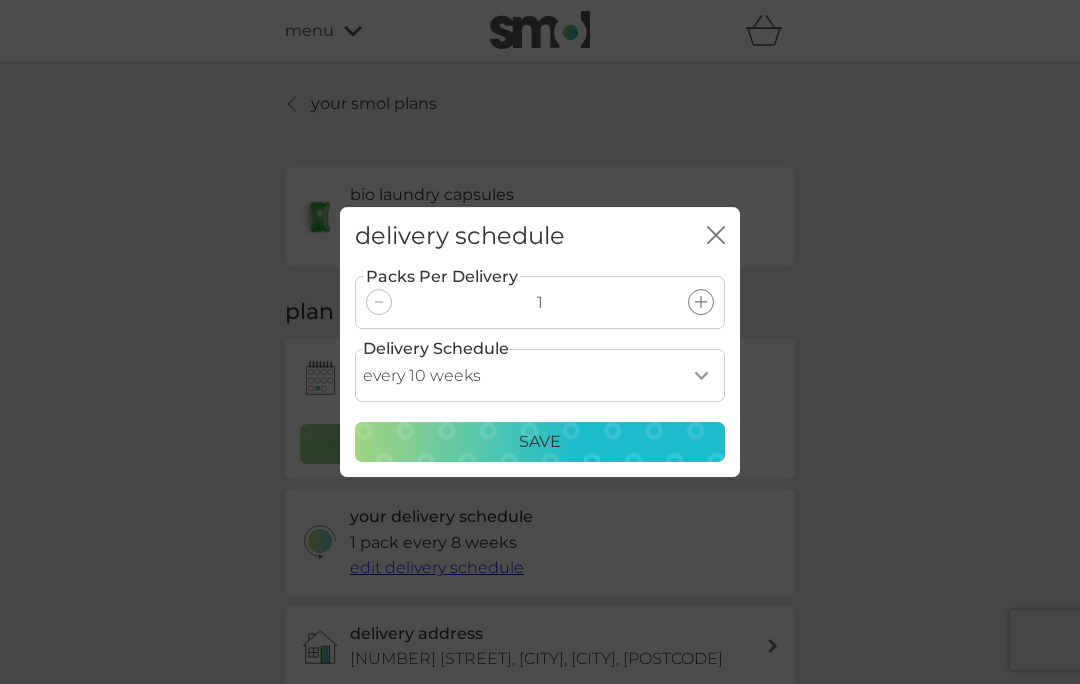 click on "Save" at bounding box center [540, 442] 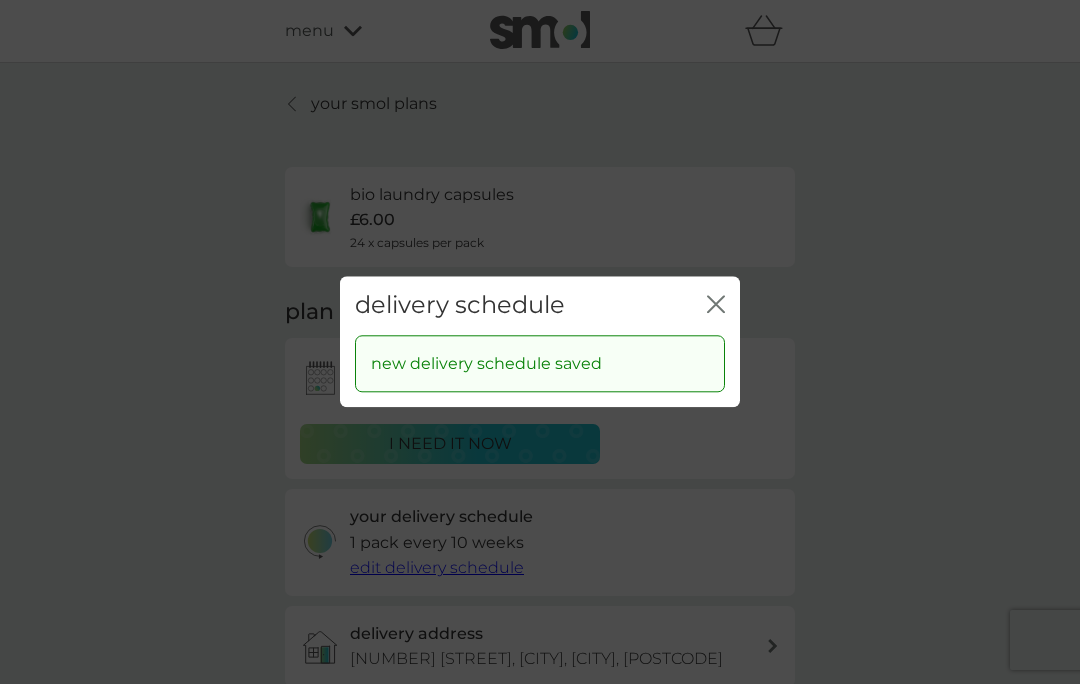 click 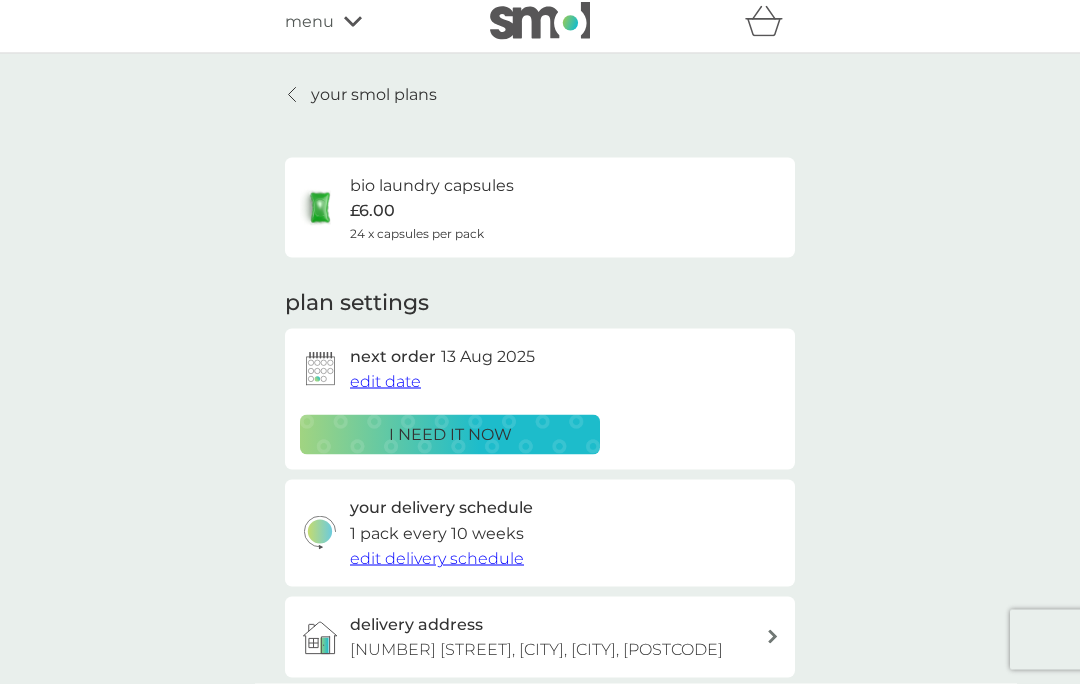 scroll, scrollTop: 0, scrollLeft: 0, axis: both 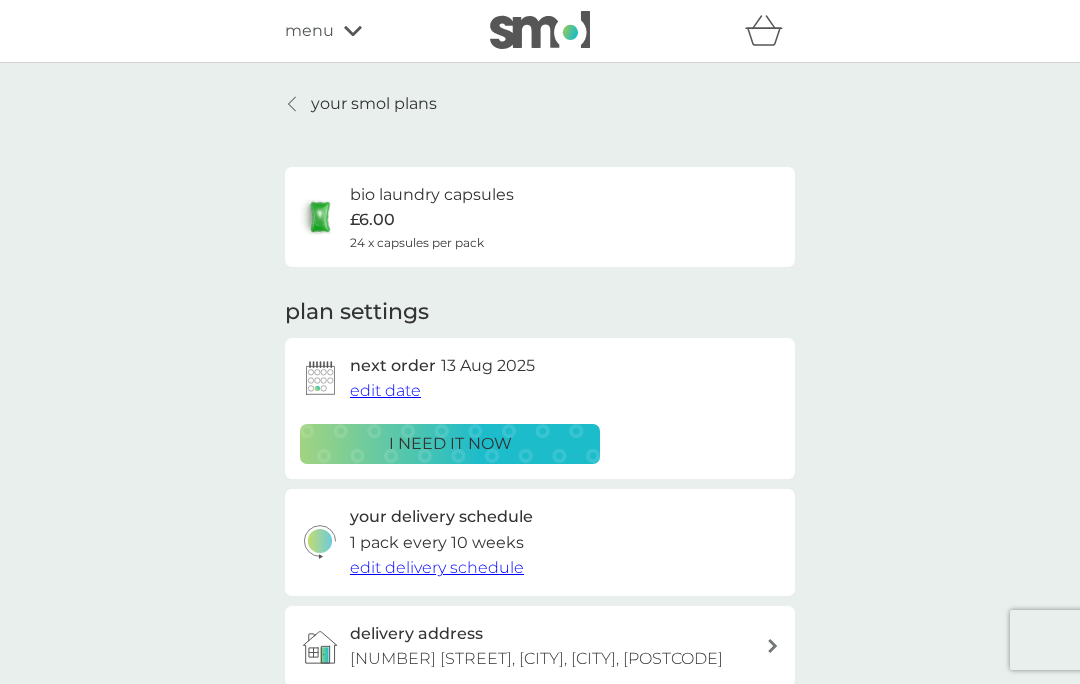 click on "your smol plans" at bounding box center (374, 104) 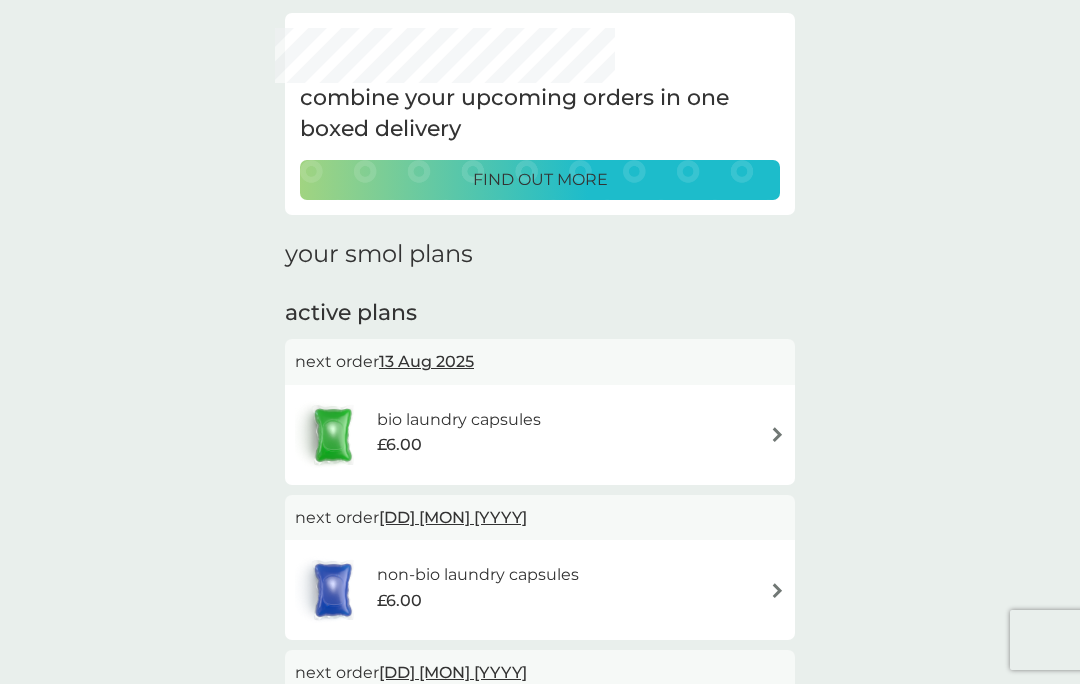 scroll, scrollTop: 93, scrollLeft: 0, axis: vertical 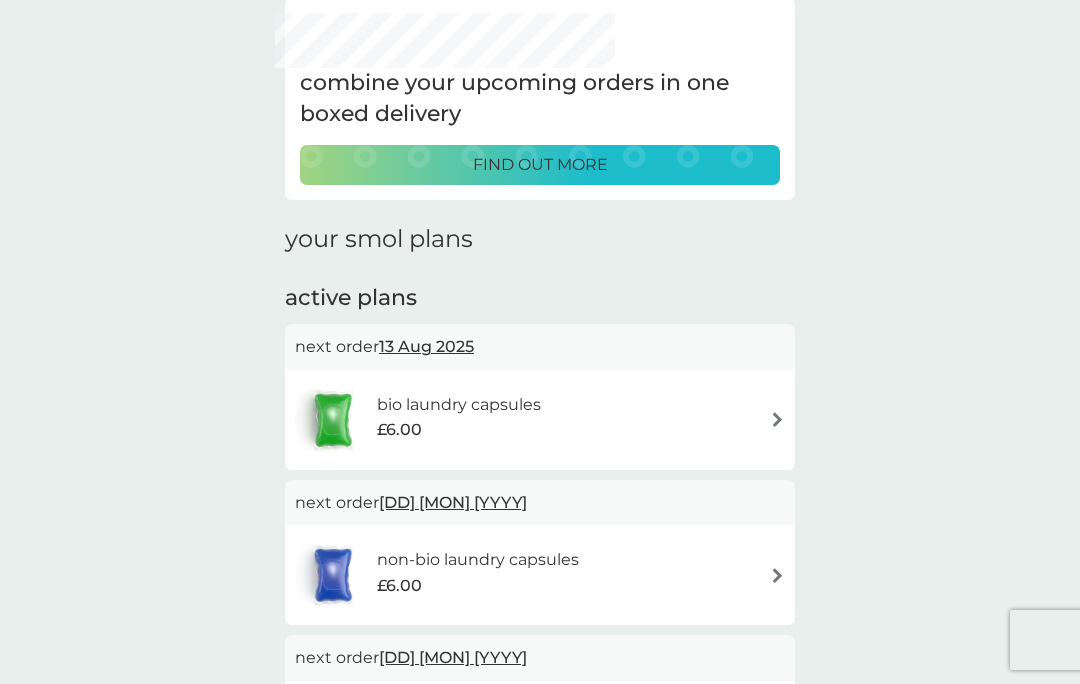click at bounding box center (777, 575) 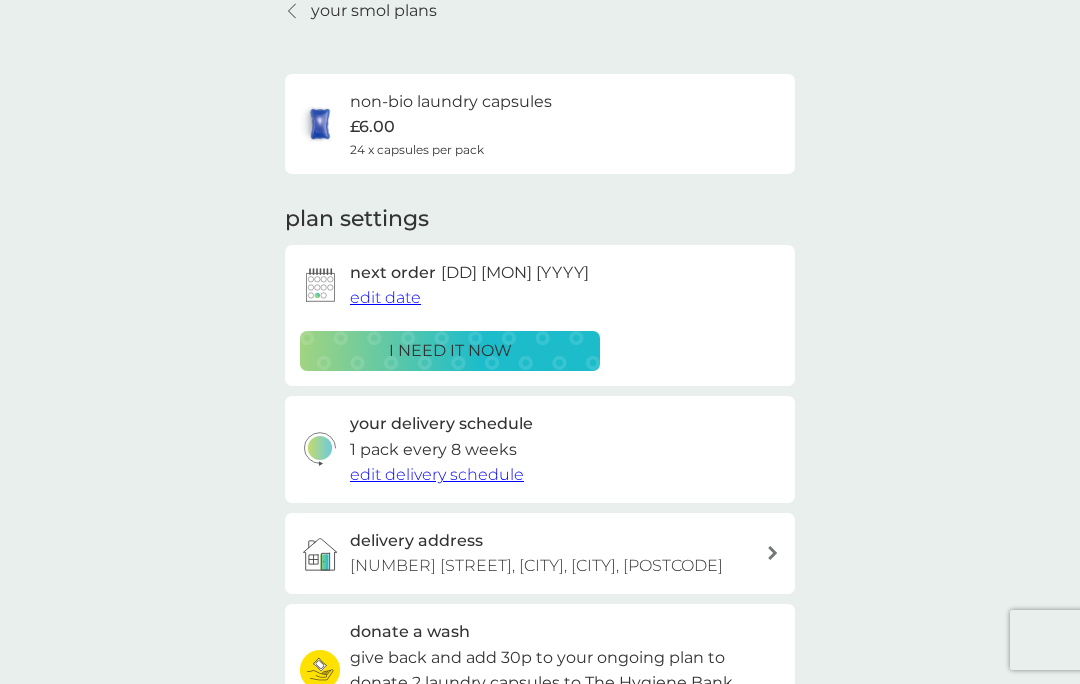 scroll, scrollTop: 0, scrollLeft: 0, axis: both 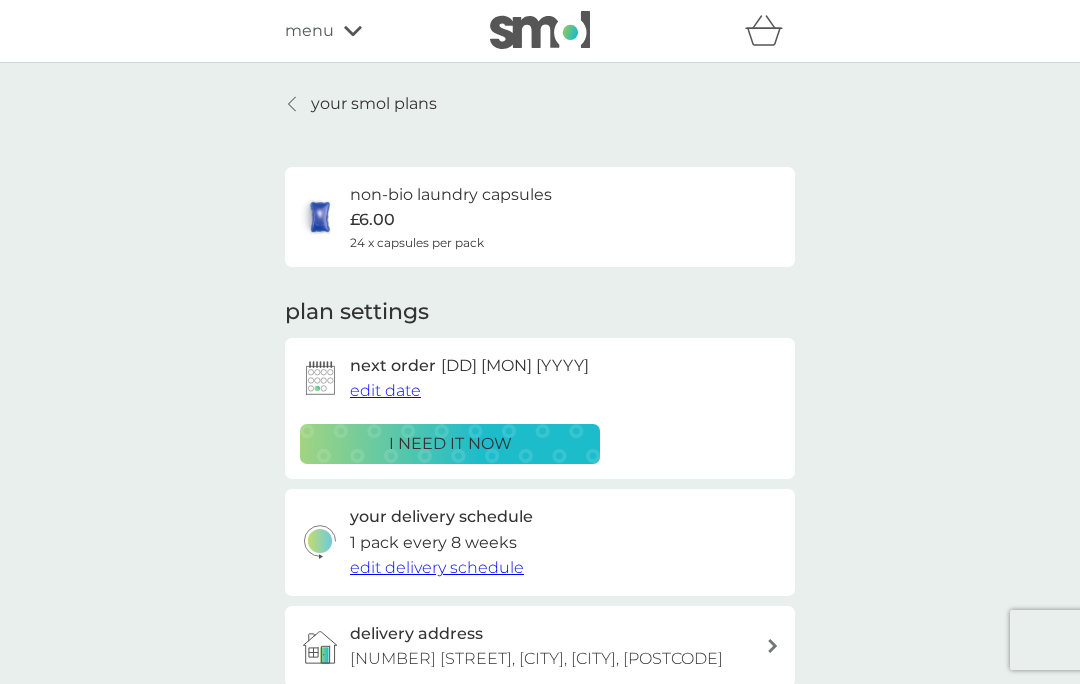 click on "next order" at bounding box center (393, 366) 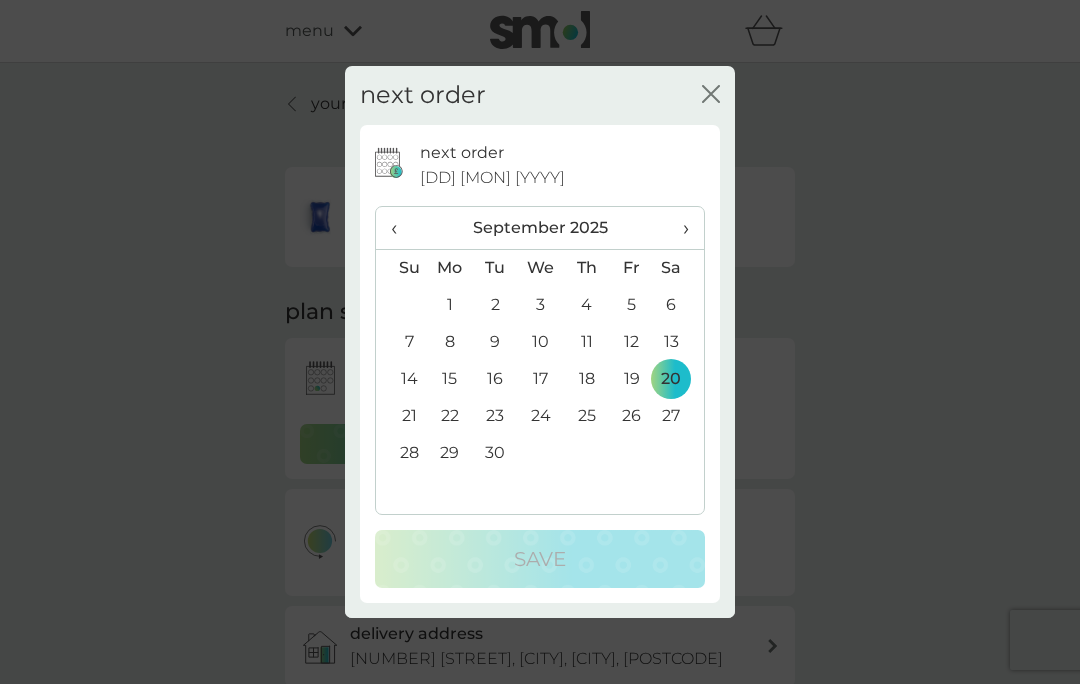 click on "›" at bounding box center [679, 228] 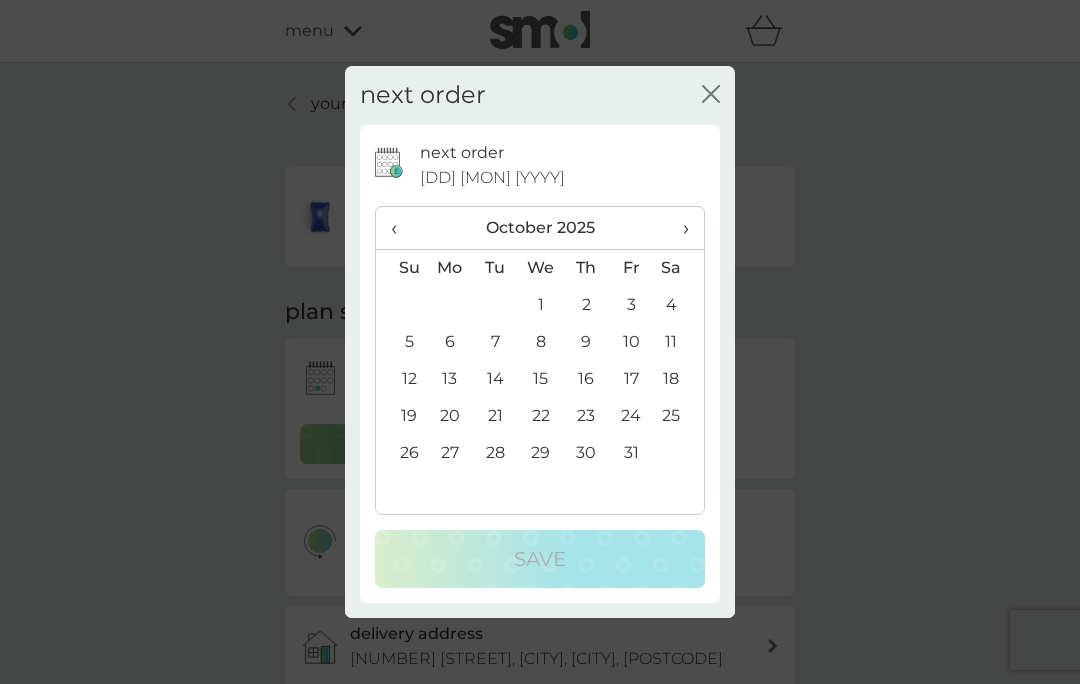click on "18" at bounding box center [679, 379] 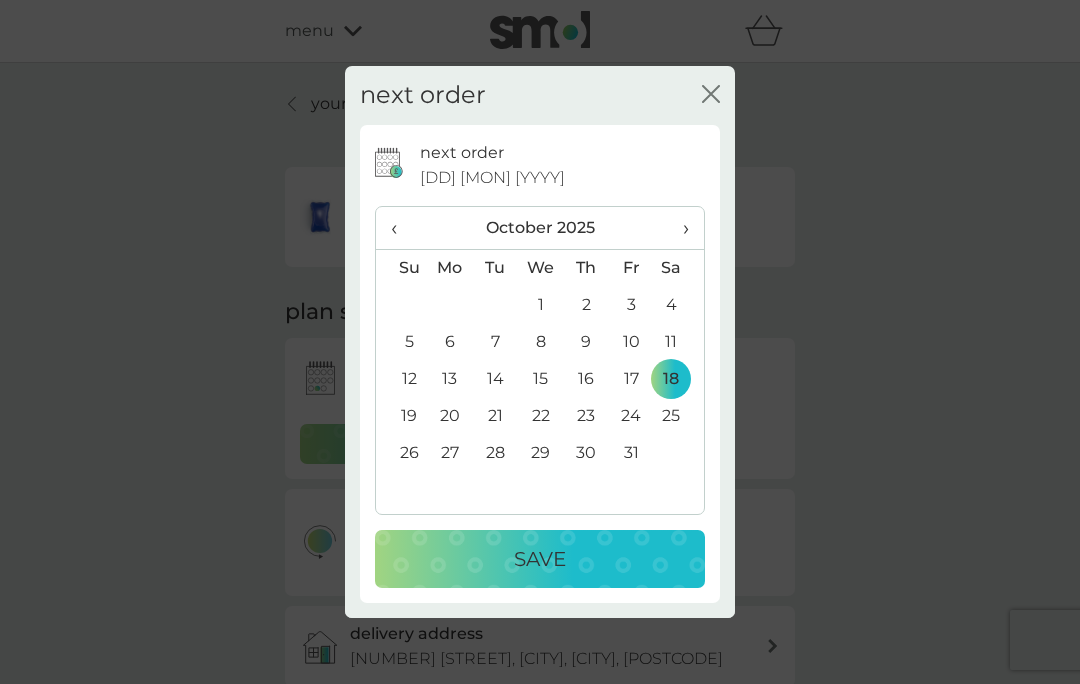 click on "20" at bounding box center [450, 416] 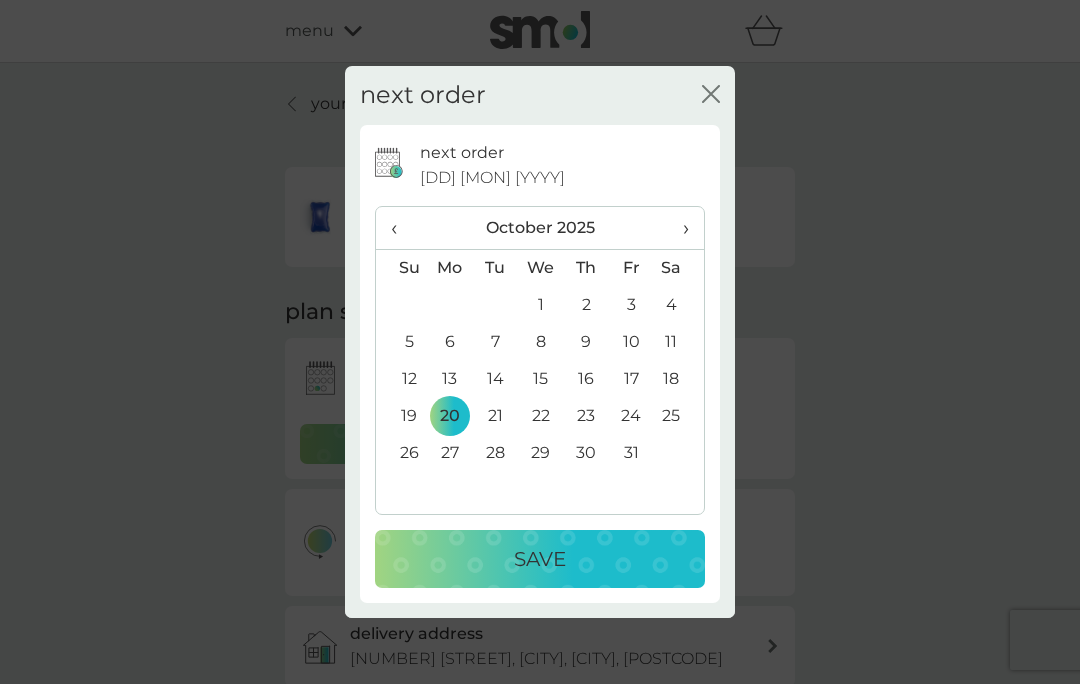 click on "Save" at bounding box center (540, 559) 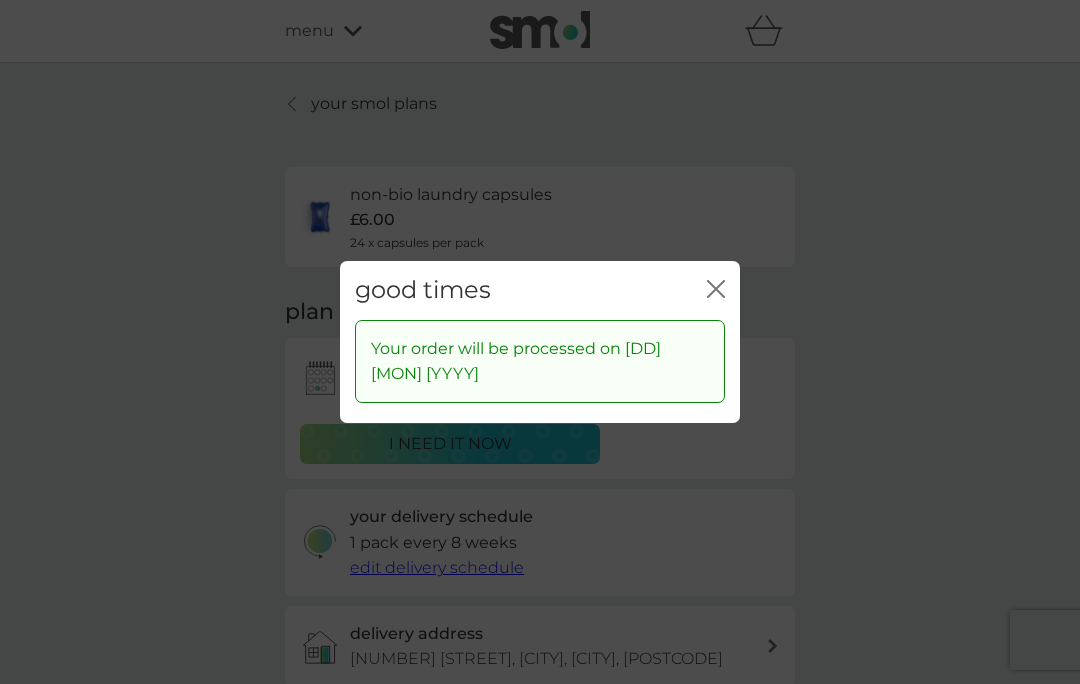 click on "close" 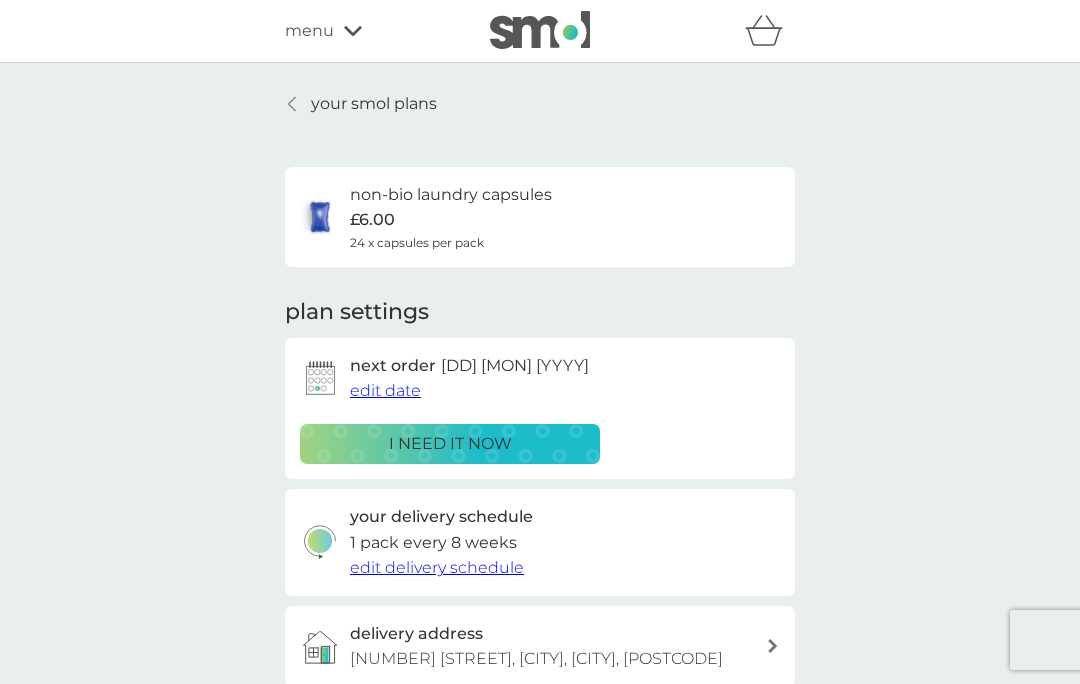 click on "your smol plans" at bounding box center [361, 104] 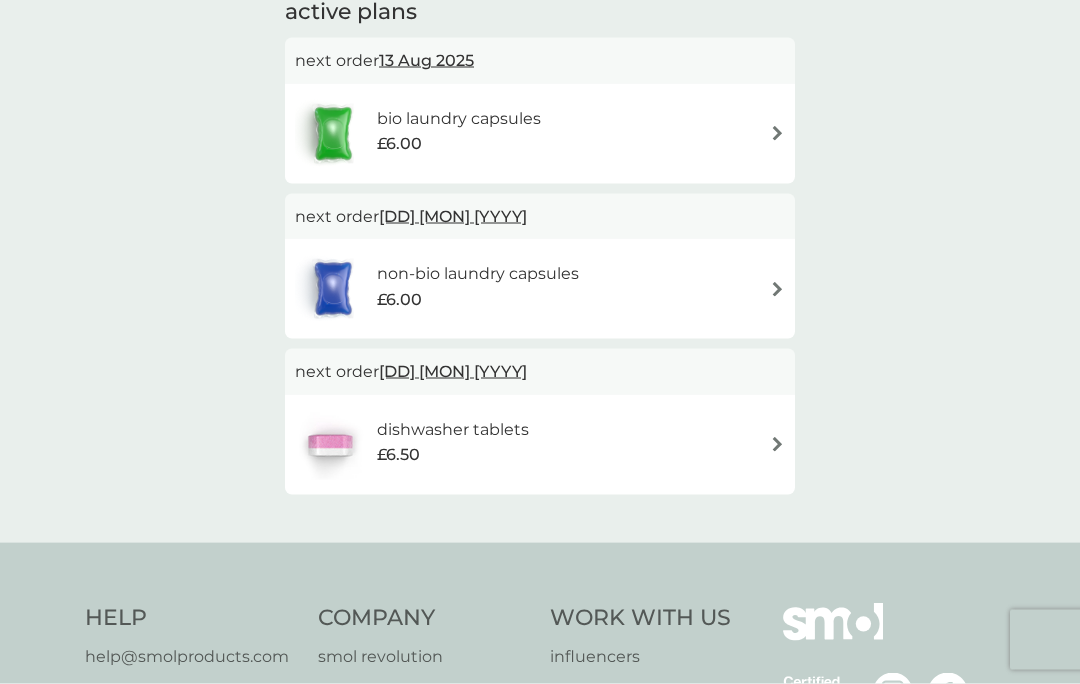scroll, scrollTop: 380, scrollLeft: 0, axis: vertical 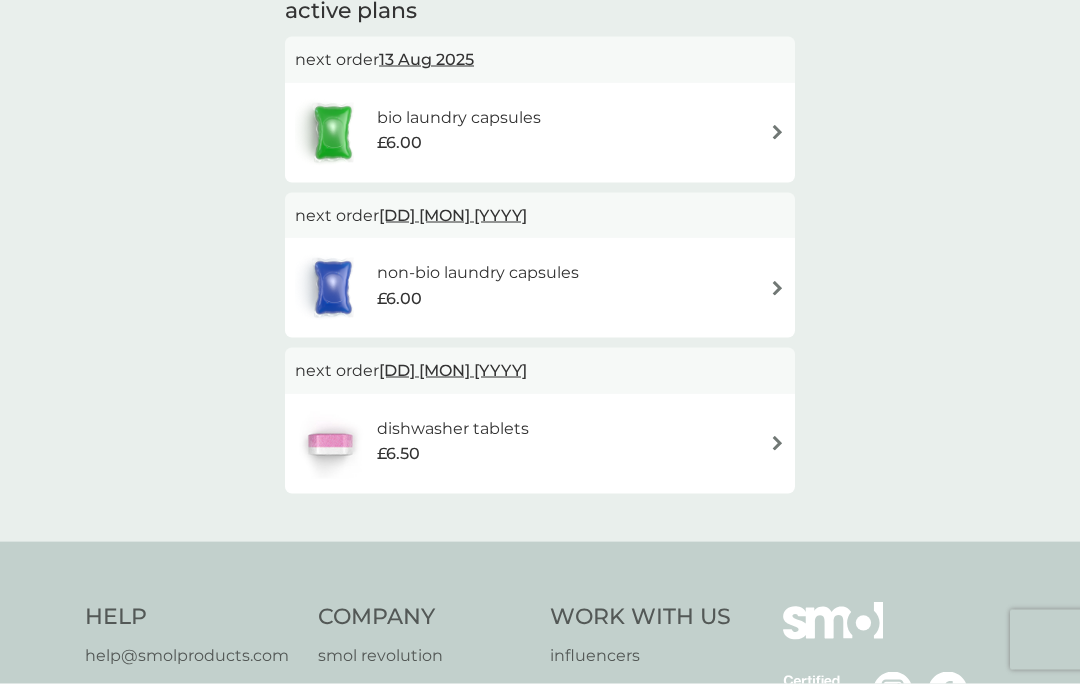 click on "bio laundry capsules £6.00" at bounding box center [540, 133] 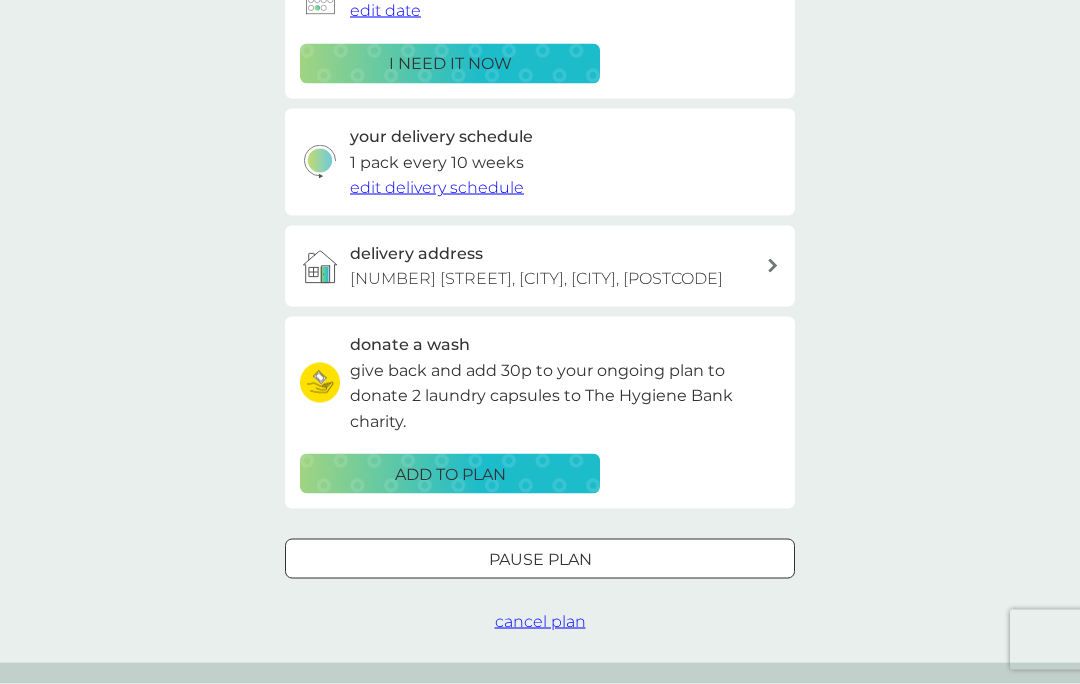 scroll, scrollTop: 0, scrollLeft: 0, axis: both 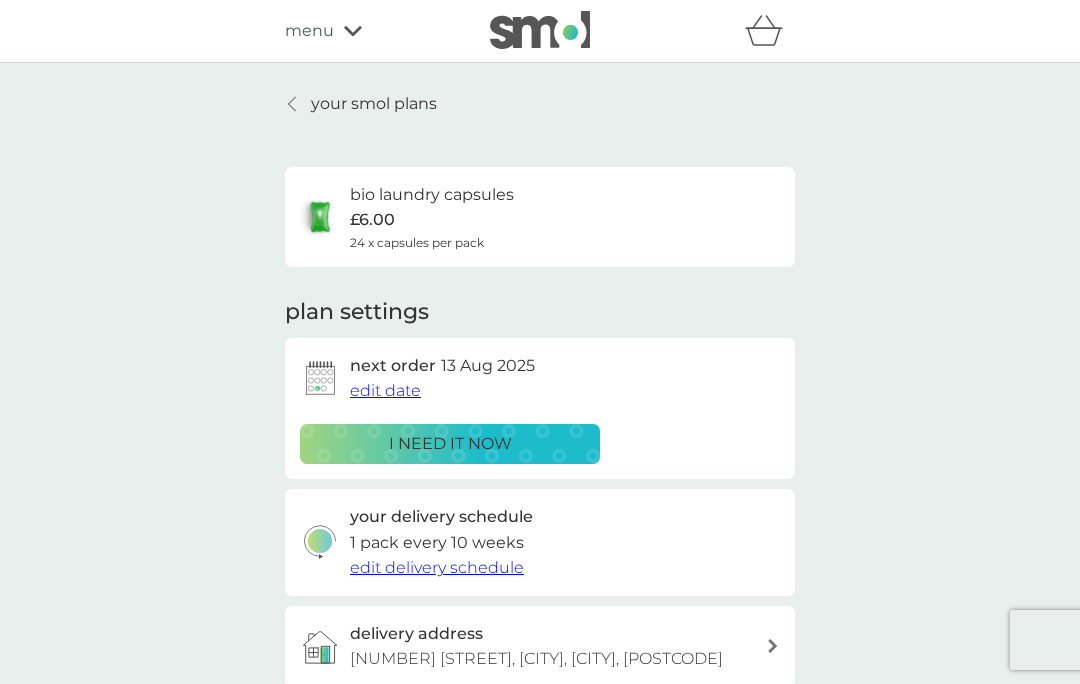 click on "edit delivery schedule" at bounding box center [437, 567] 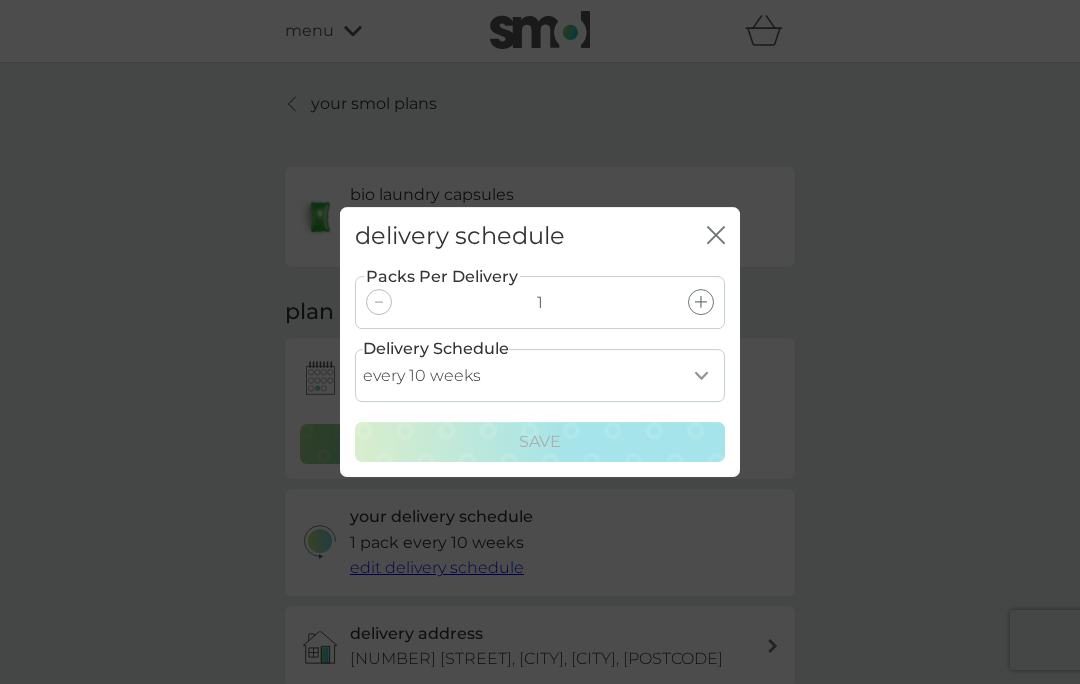click on "delivery schedule close Packs Per Delivery 1 Delivery Schedule every 1 week every 2 weeks every 3 weeks every 4 weeks every 5 weeks every 6 weeks every 7 weeks every 8 weeks every 9 weeks every 10 weeks every 11 weeks every 12 weeks every 13 weeks every 14 weeks every 15 weeks every 16 weeks every 17 weeks Save" at bounding box center [540, 342] 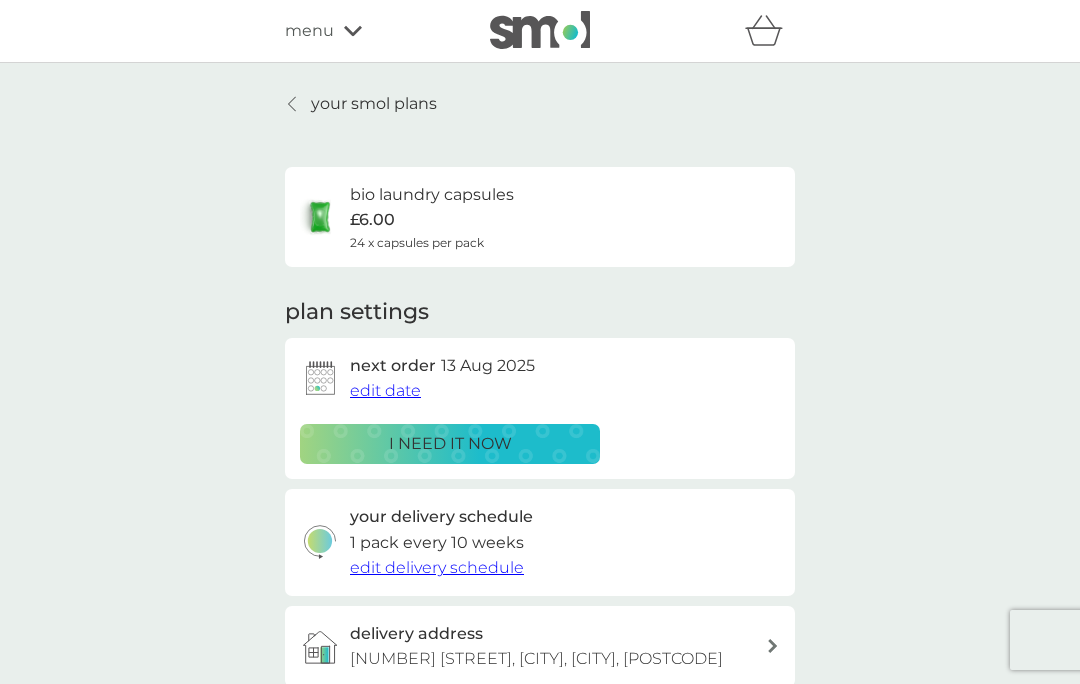 click on "edit delivery schedule" at bounding box center (437, 567) 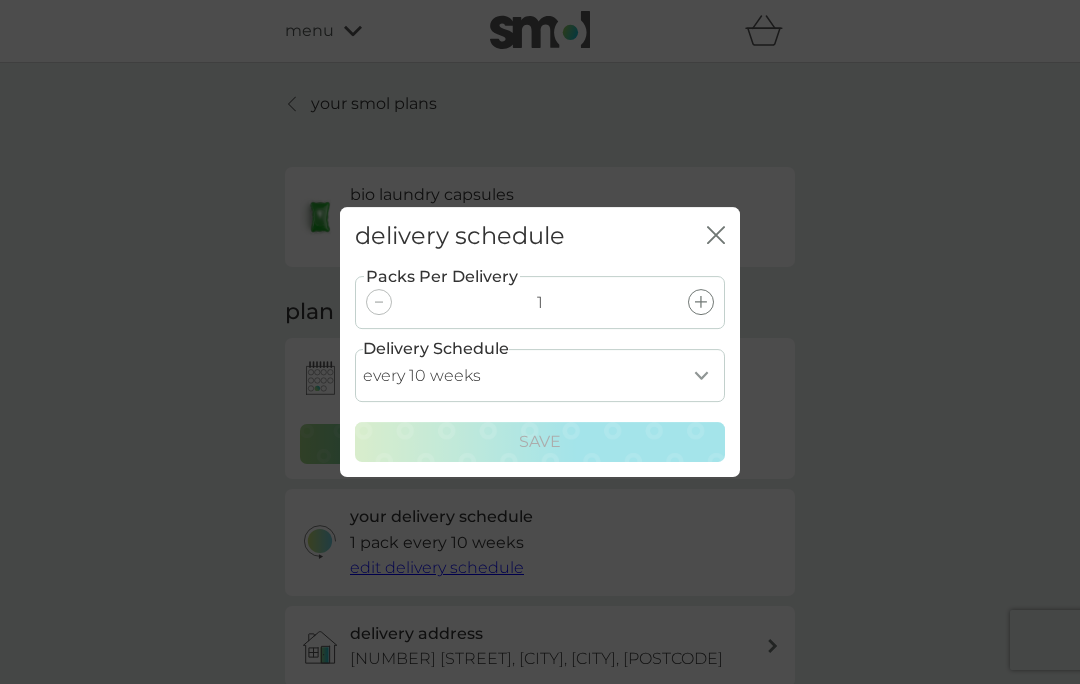 click on "every 1 week every 2 weeks every 3 weeks every 4 weeks every 5 weeks every 6 weeks every 7 weeks every 8 weeks every 9 weeks every 10 weeks every 11 weeks every 12 weeks every 13 weeks every 14 weeks every 15 weeks every 16 weeks every 17 weeks" at bounding box center [540, 375] 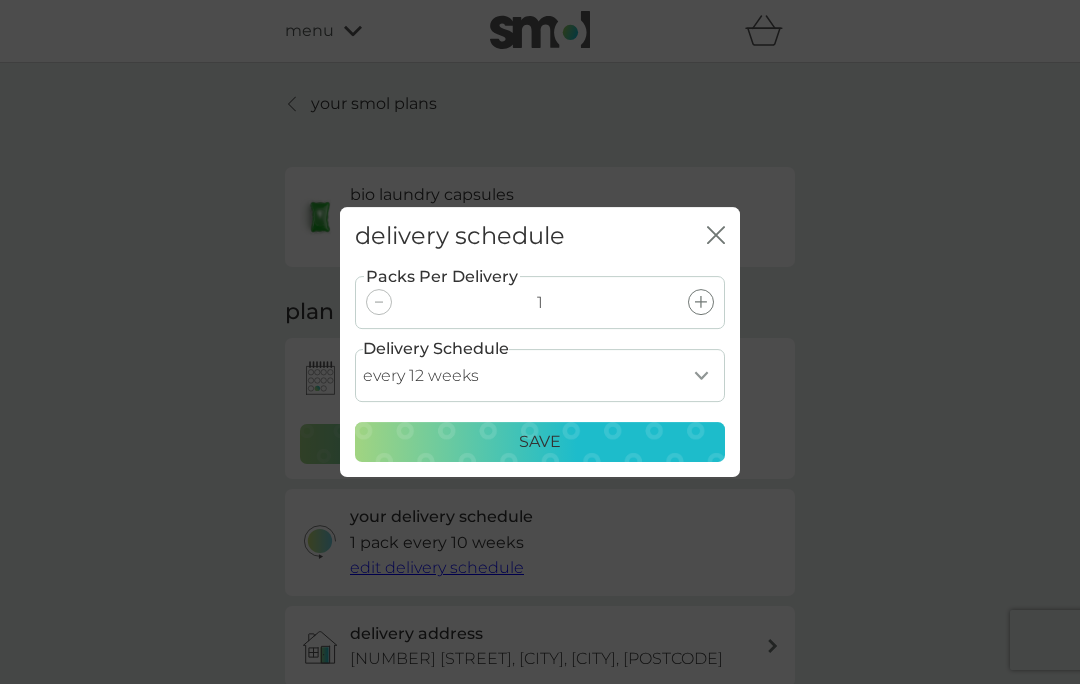 click on "every 1 week every 2 weeks every 3 weeks every 4 weeks every 5 weeks every 6 weeks every 7 weeks every 8 weeks every 9 weeks every 10 weeks every 11 weeks every 12 weeks every 13 weeks every 14 weeks every 15 weeks every 16 weeks every 17 weeks" at bounding box center (540, 375) 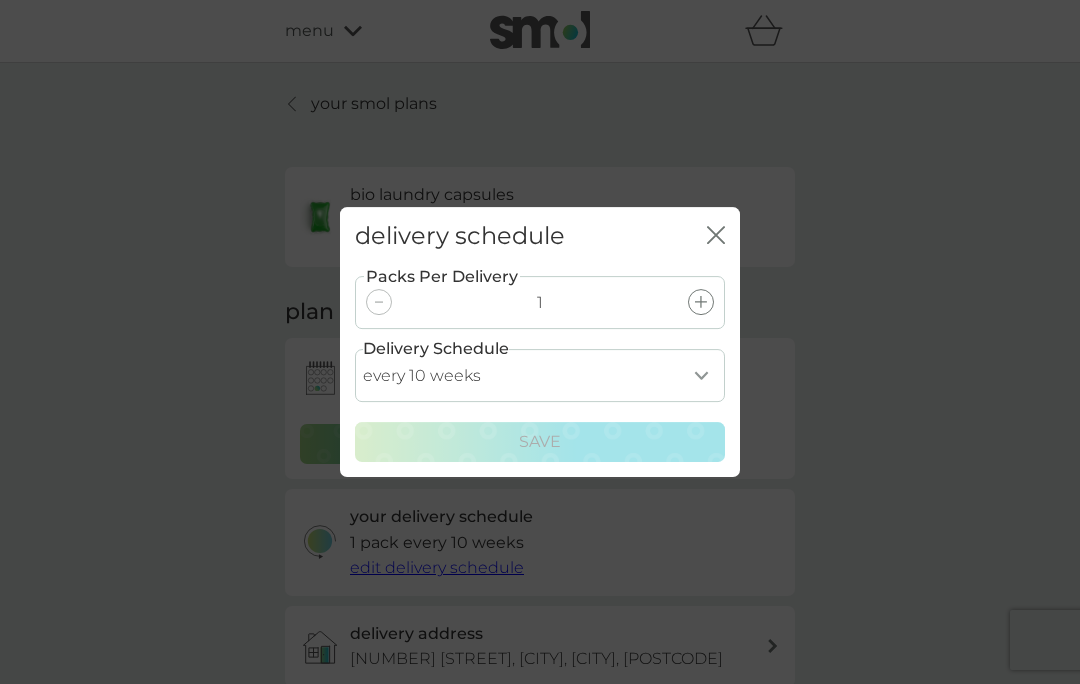 click on "Save" at bounding box center (540, 442) 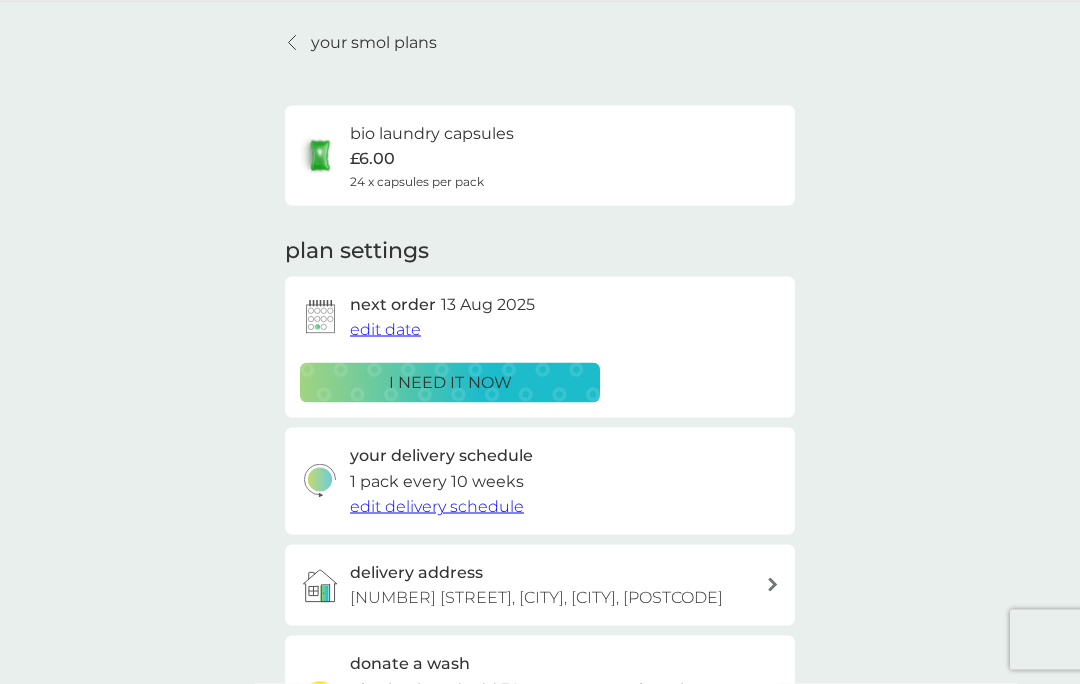 scroll, scrollTop: 0, scrollLeft: 0, axis: both 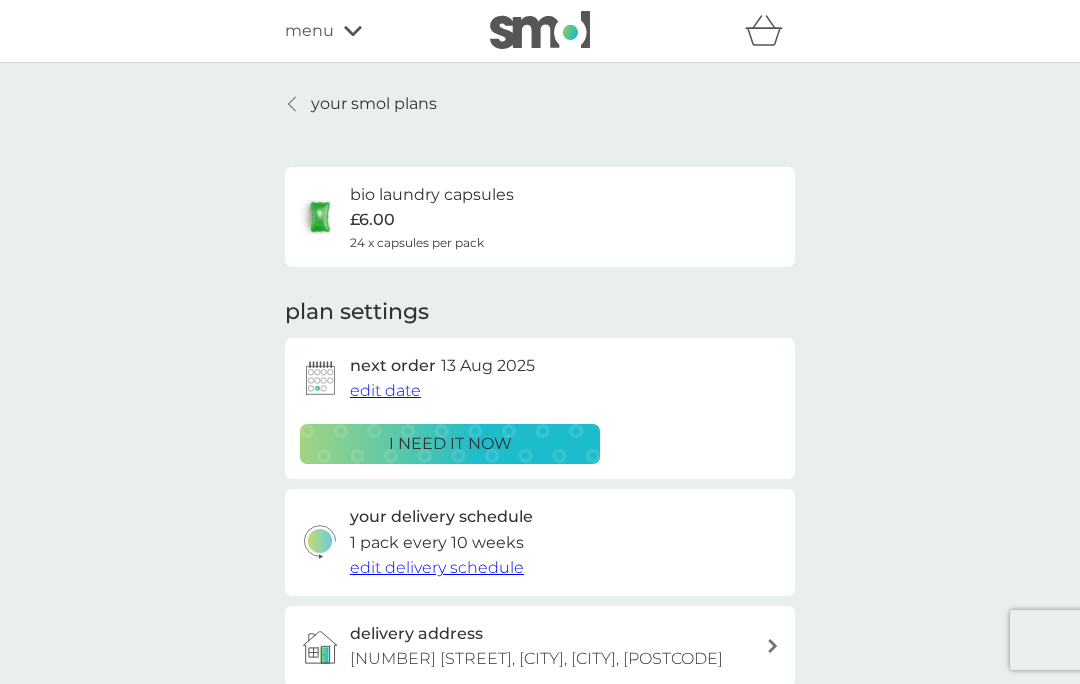 click on "your smol plans" at bounding box center (374, 104) 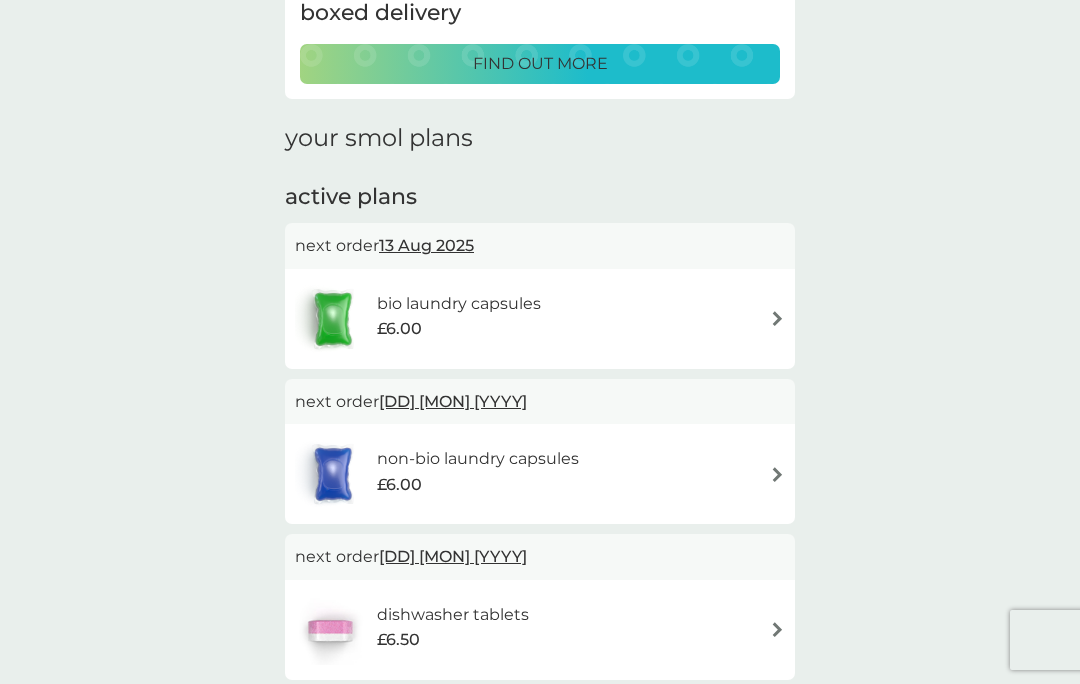 scroll, scrollTop: 275, scrollLeft: 0, axis: vertical 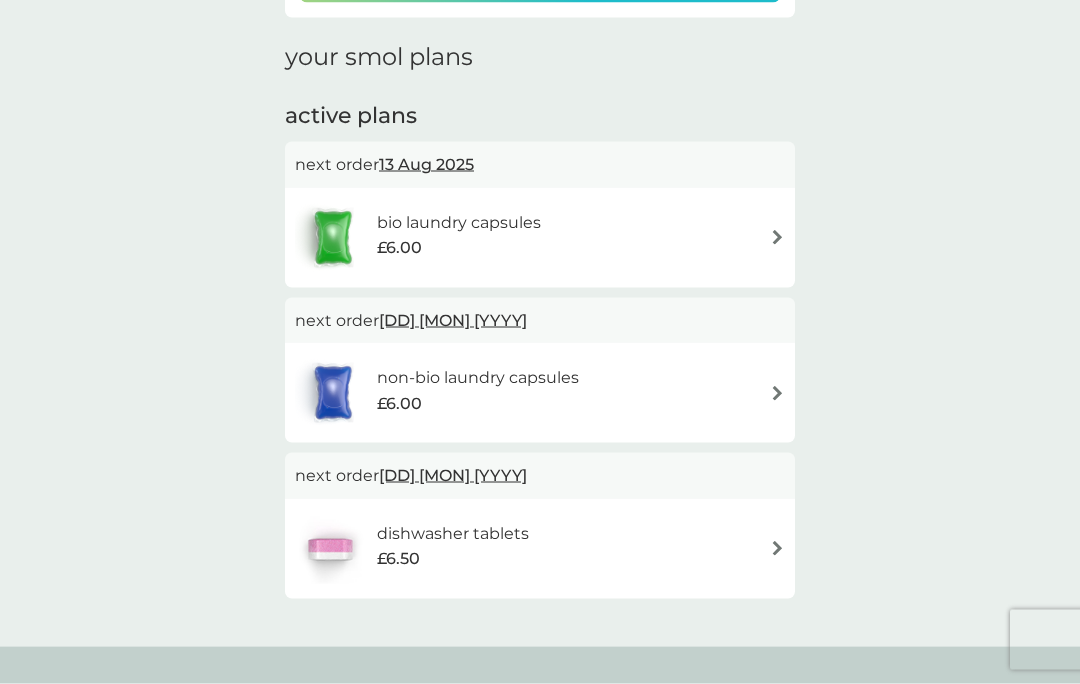 click on "non-bio laundry capsules" at bounding box center [478, 378] 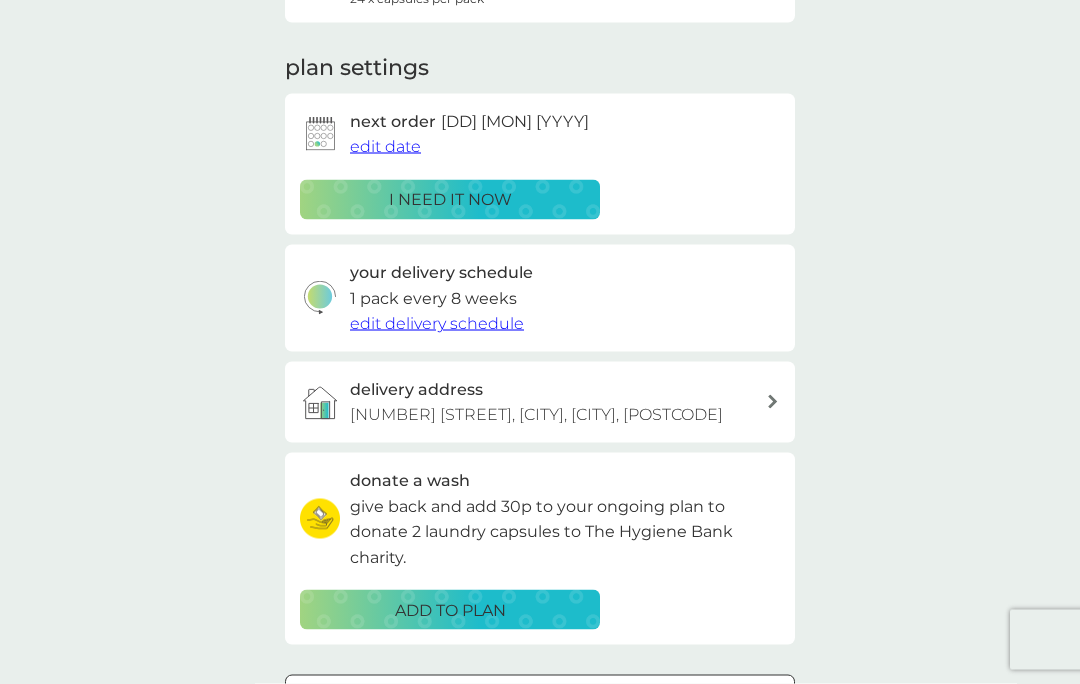 scroll, scrollTop: 245, scrollLeft: 0, axis: vertical 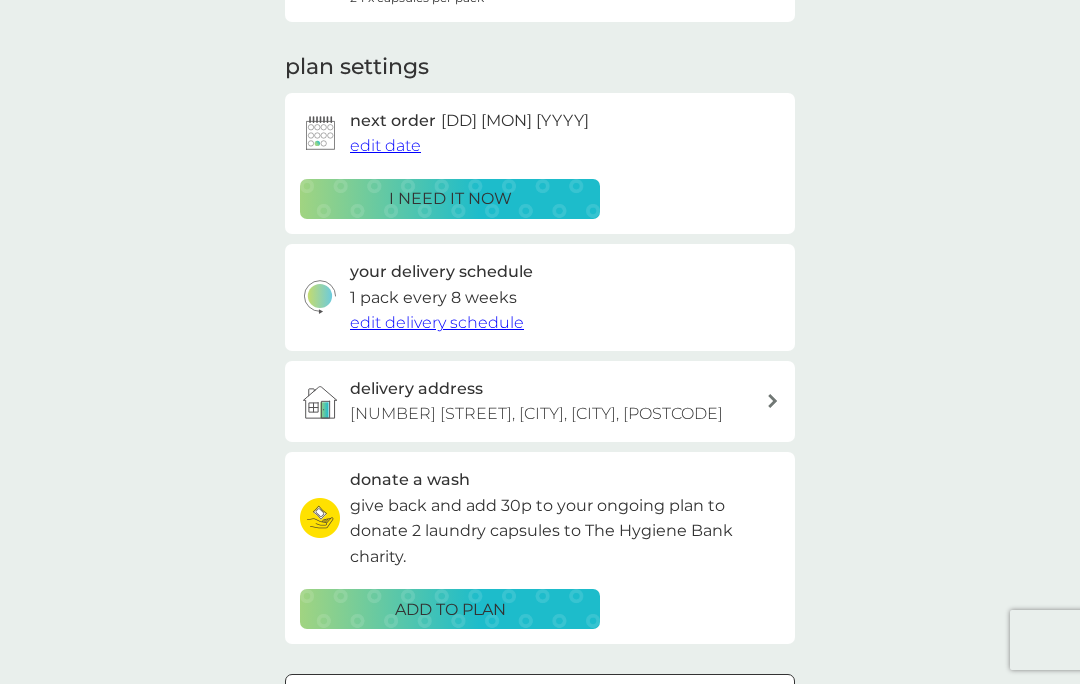 click at bounding box center [540, 695] 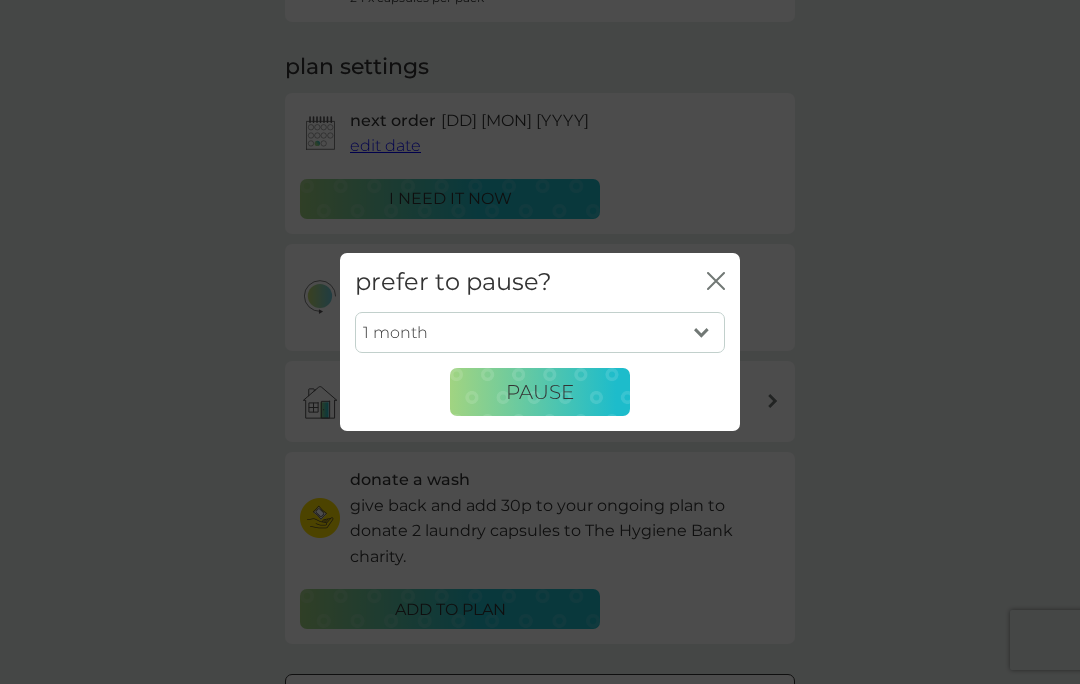 click on "1 month 2 months 3 months 4 months 5 months 6 months" at bounding box center (540, 333) 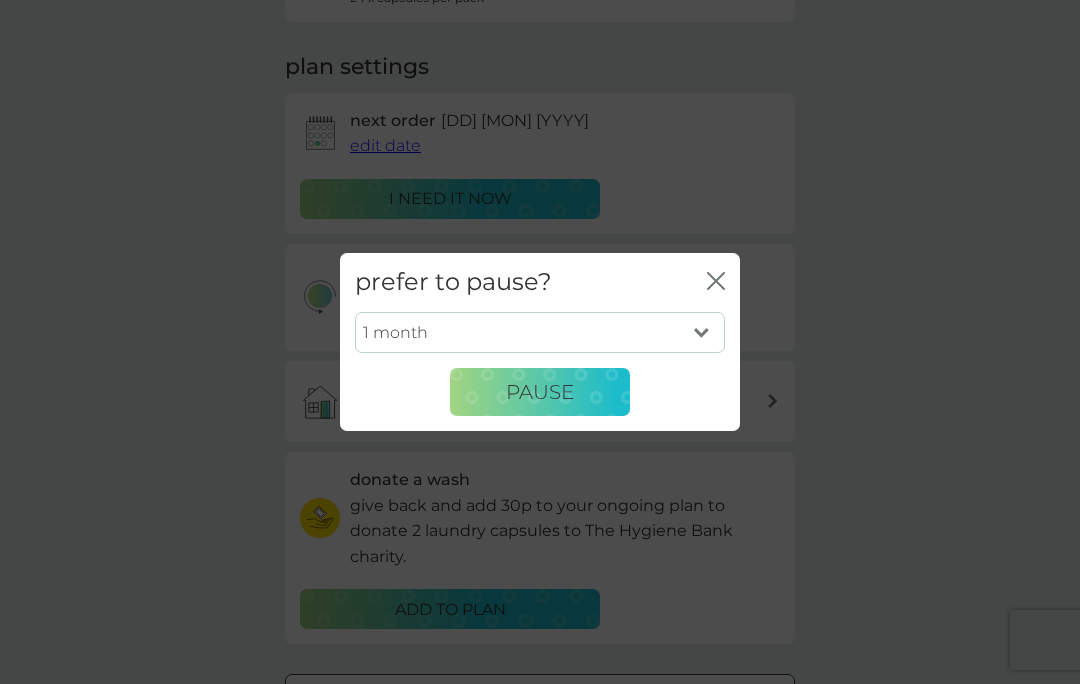 select on "2" 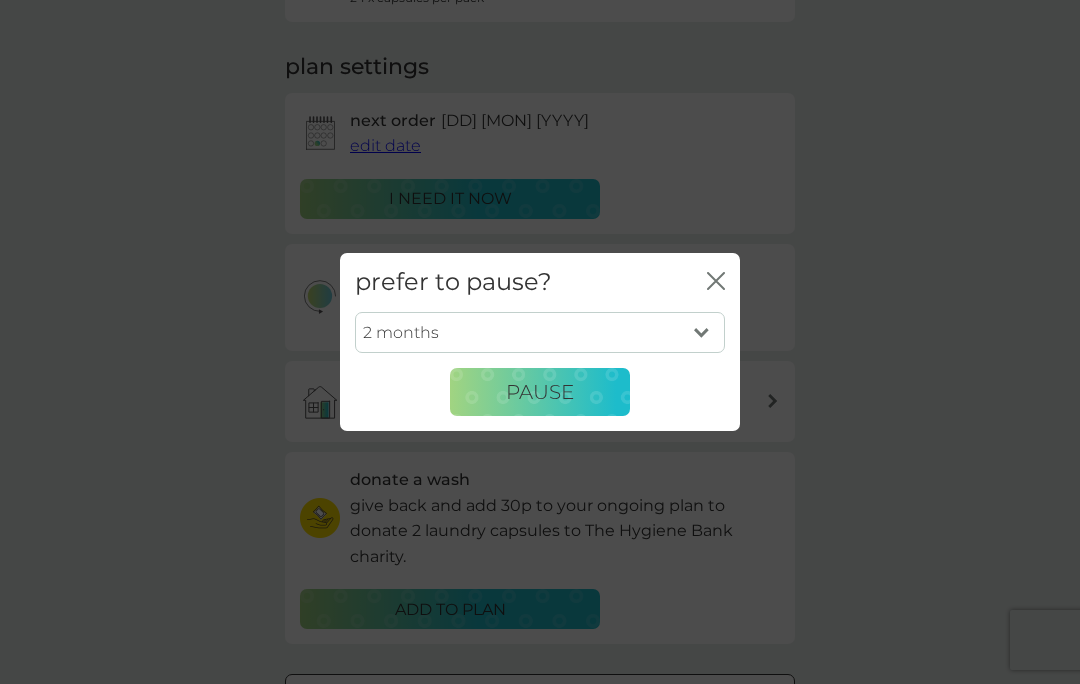 click on "Pause" at bounding box center [540, 392] 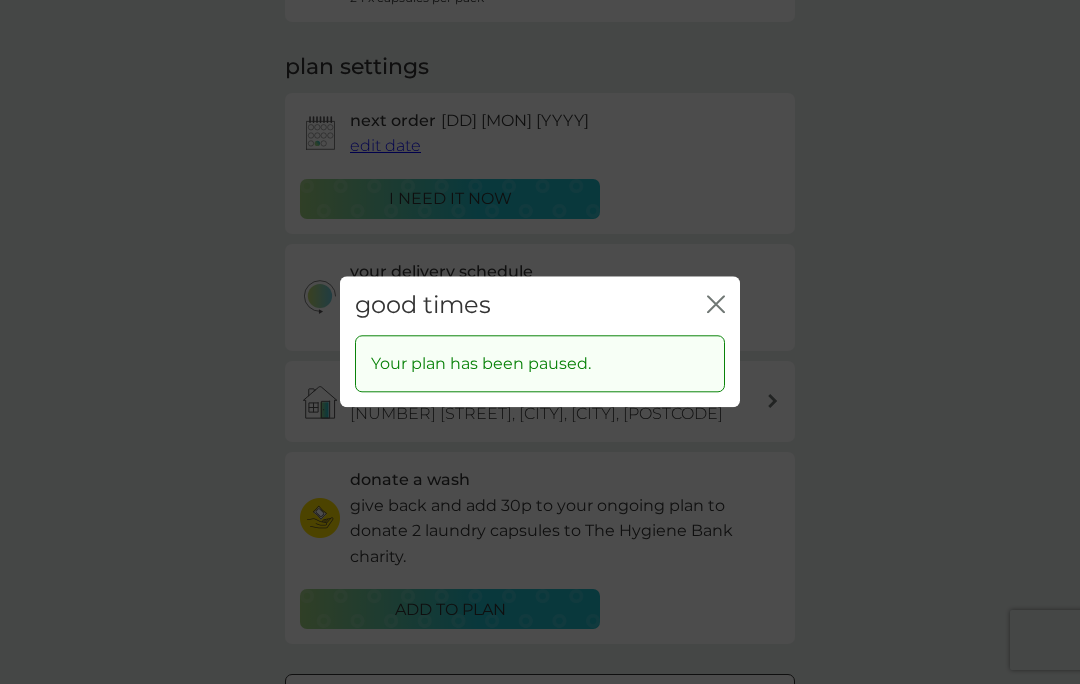 click on "close" 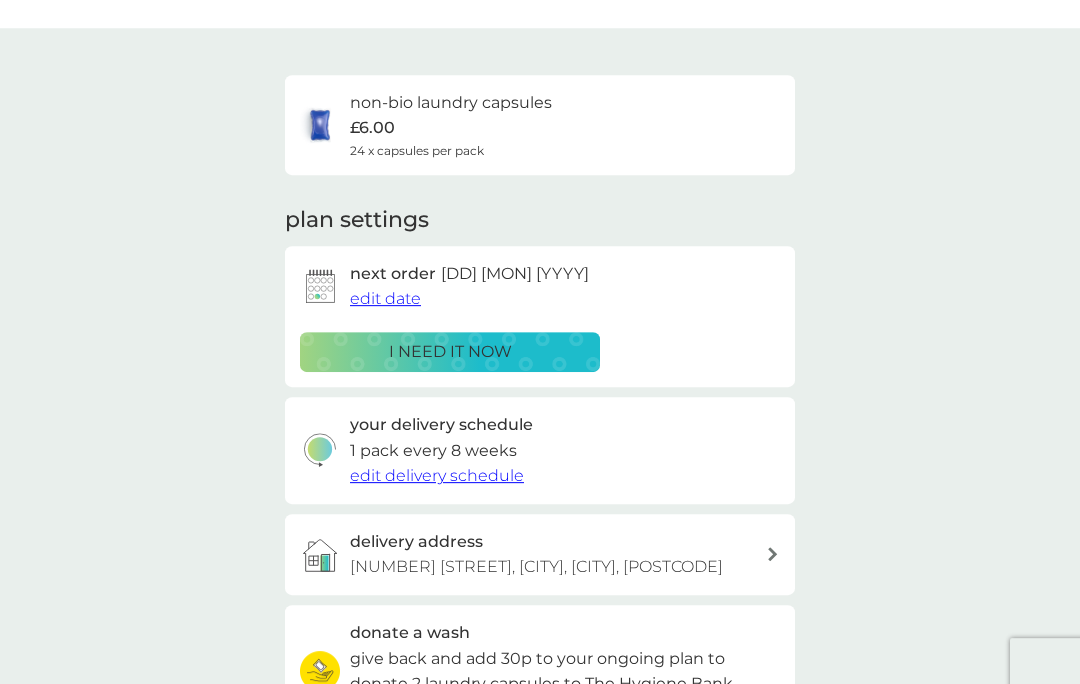 scroll, scrollTop: 0, scrollLeft: 0, axis: both 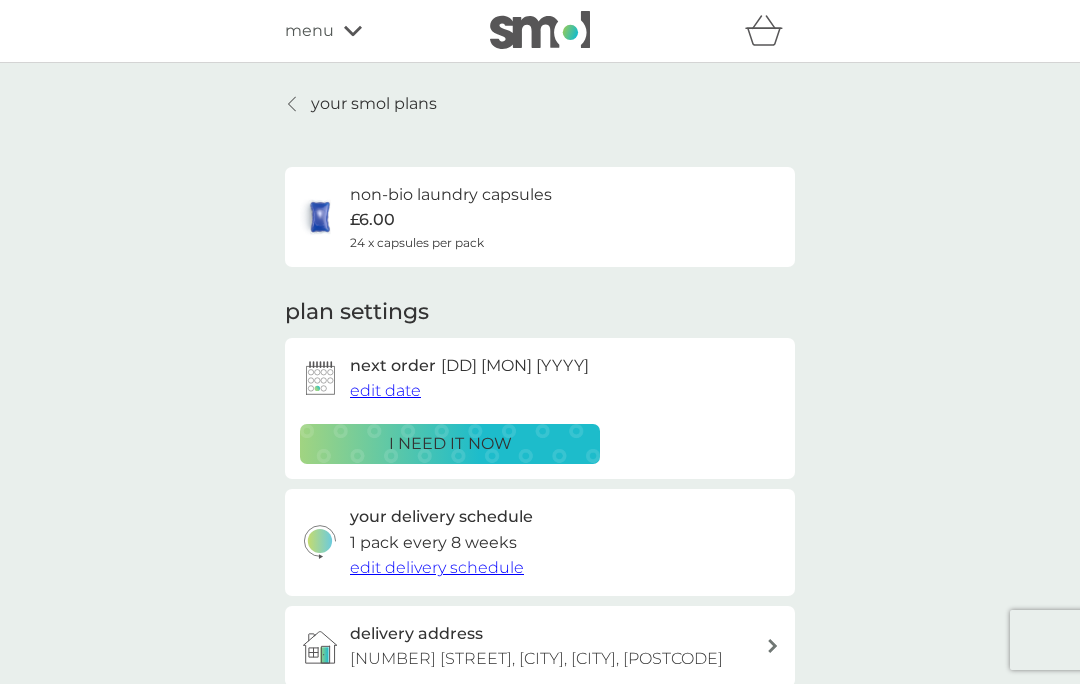 click on "your smol plans" at bounding box center [374, 104] 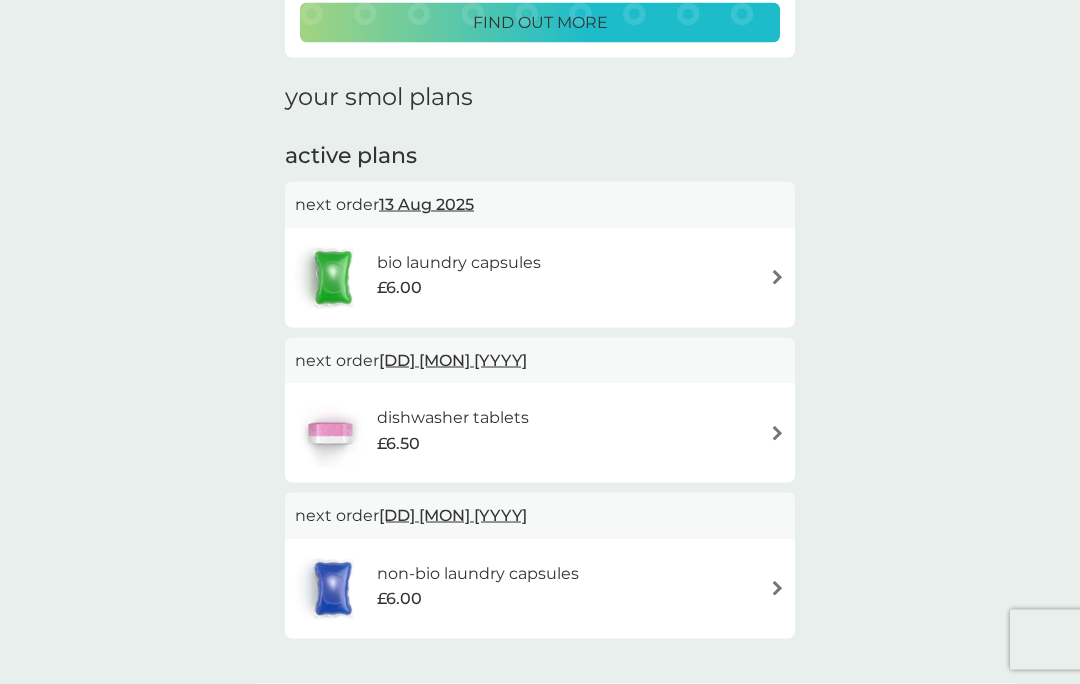 scroll, scrollTop: 246, scrollLeft: 0, axis: vertical 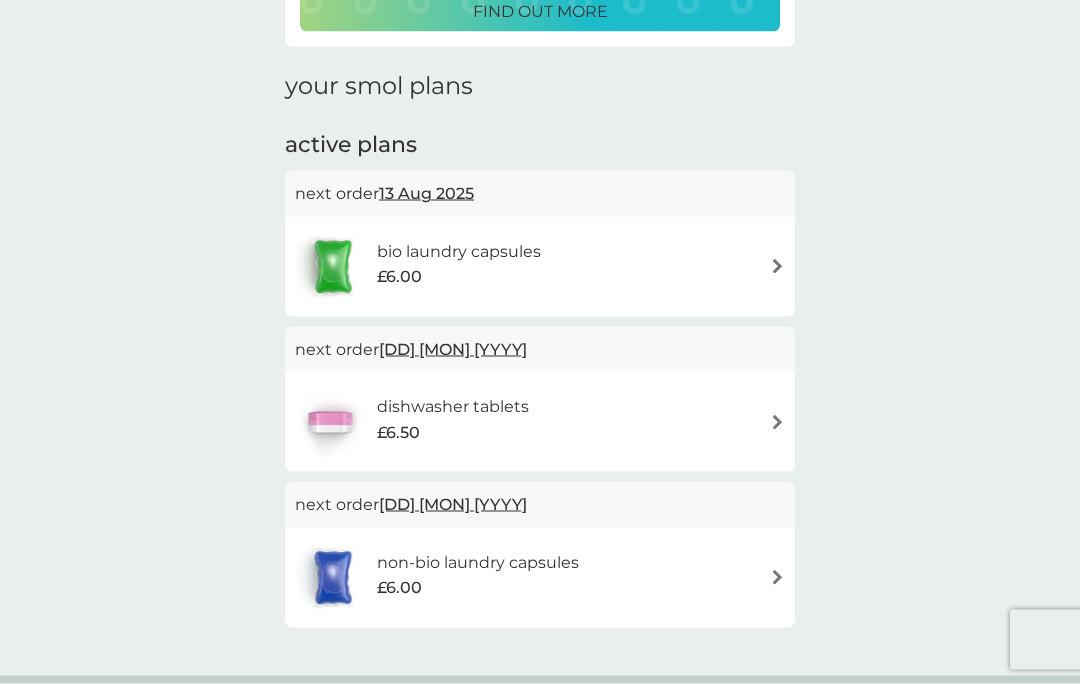 click on "non-bio laundry capsules" at bounding box center [478, 563] 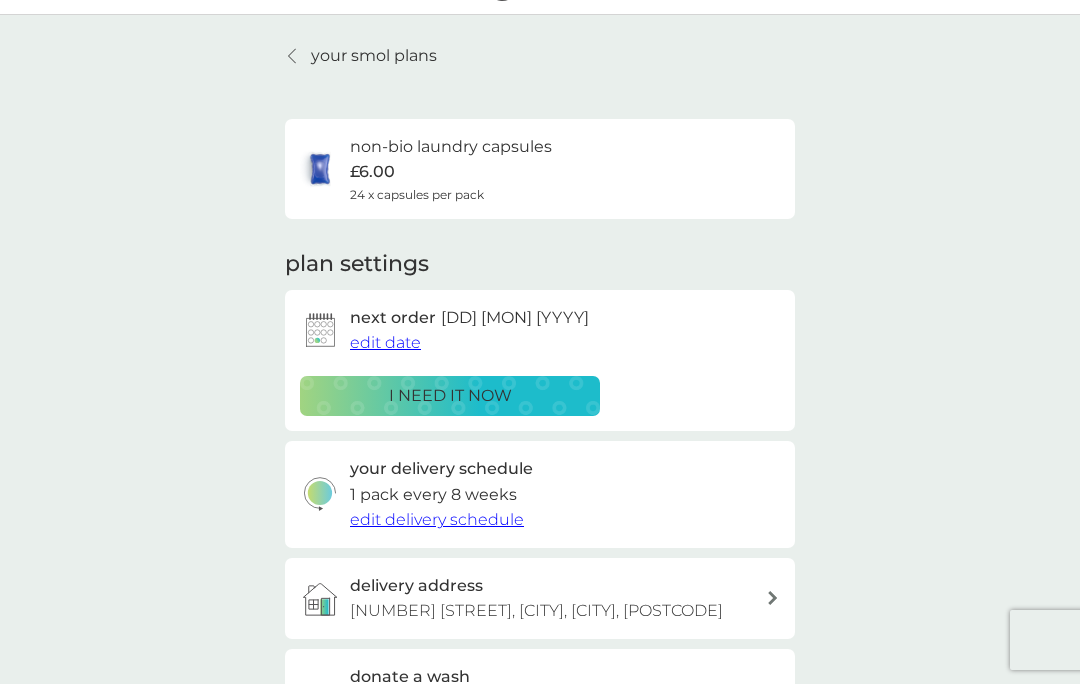 scroll, scrollTop: 47, scrollLeft: 0, axis: vertical 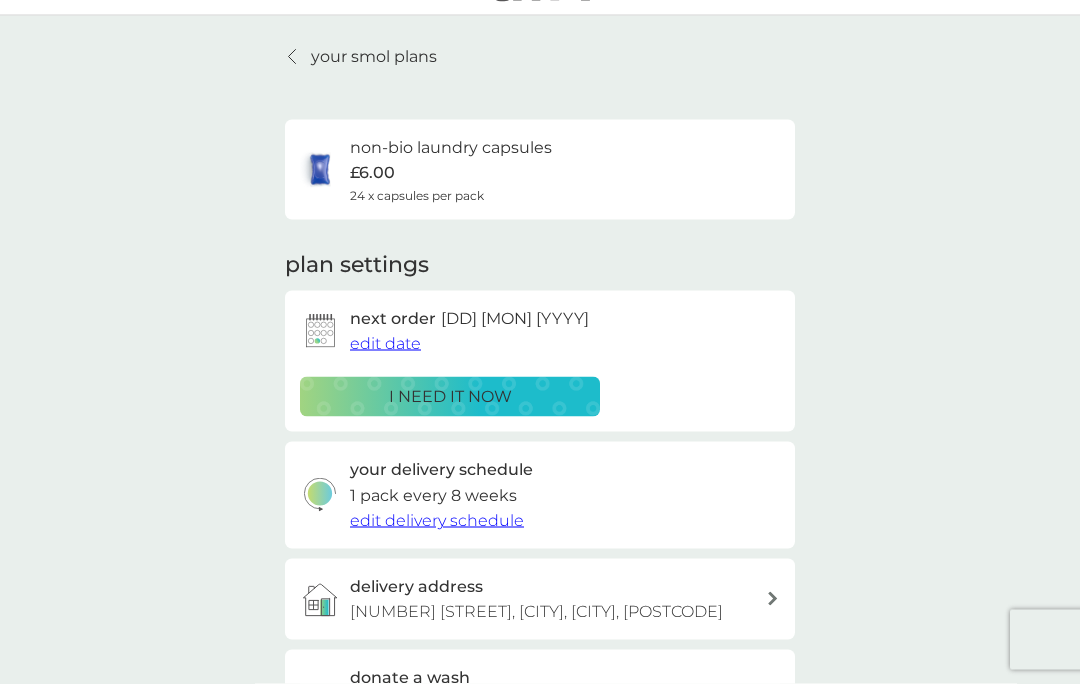 click on "your smol plans" at bounding box center [374, 57] 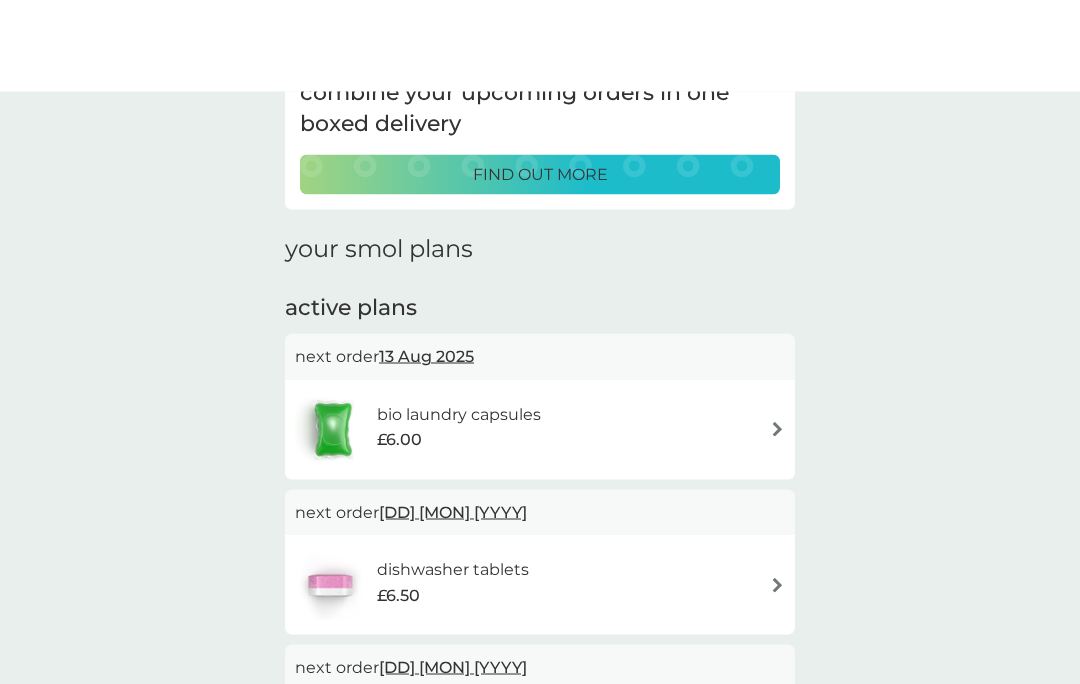 scroll, scrollTop: 0, scrollLeft: 0, axis: both 